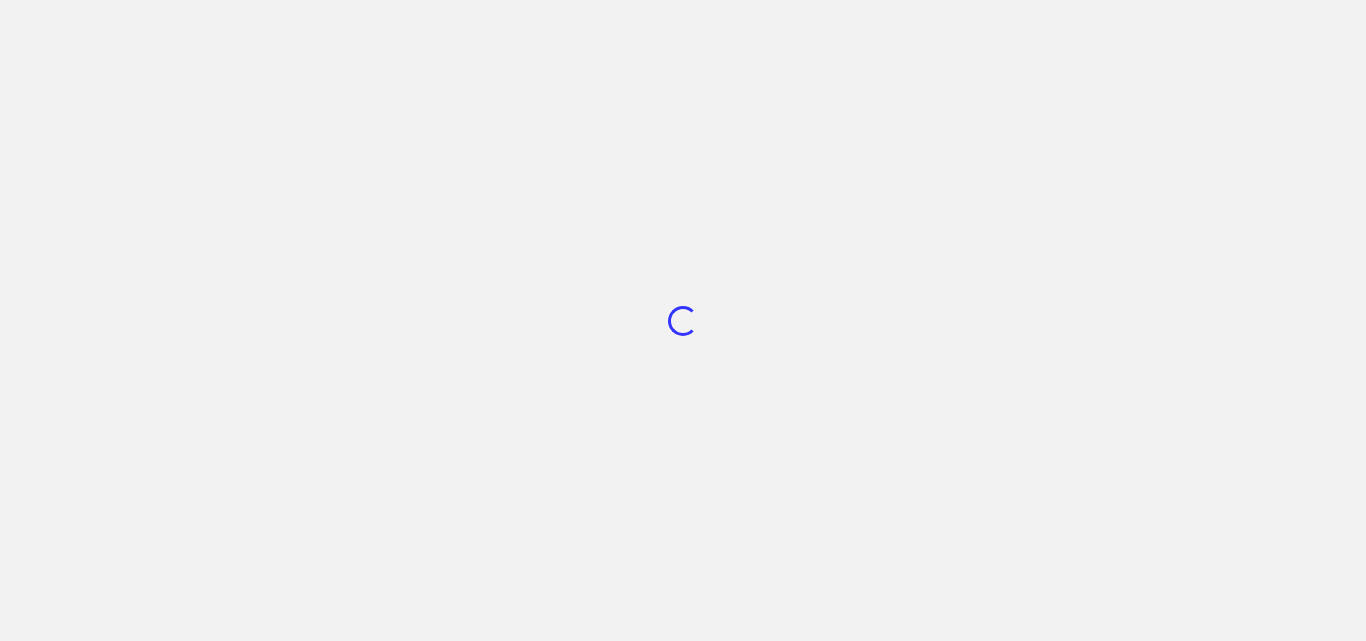 scroll, scrollTop: 0, scrollLeft: 0, axis: both 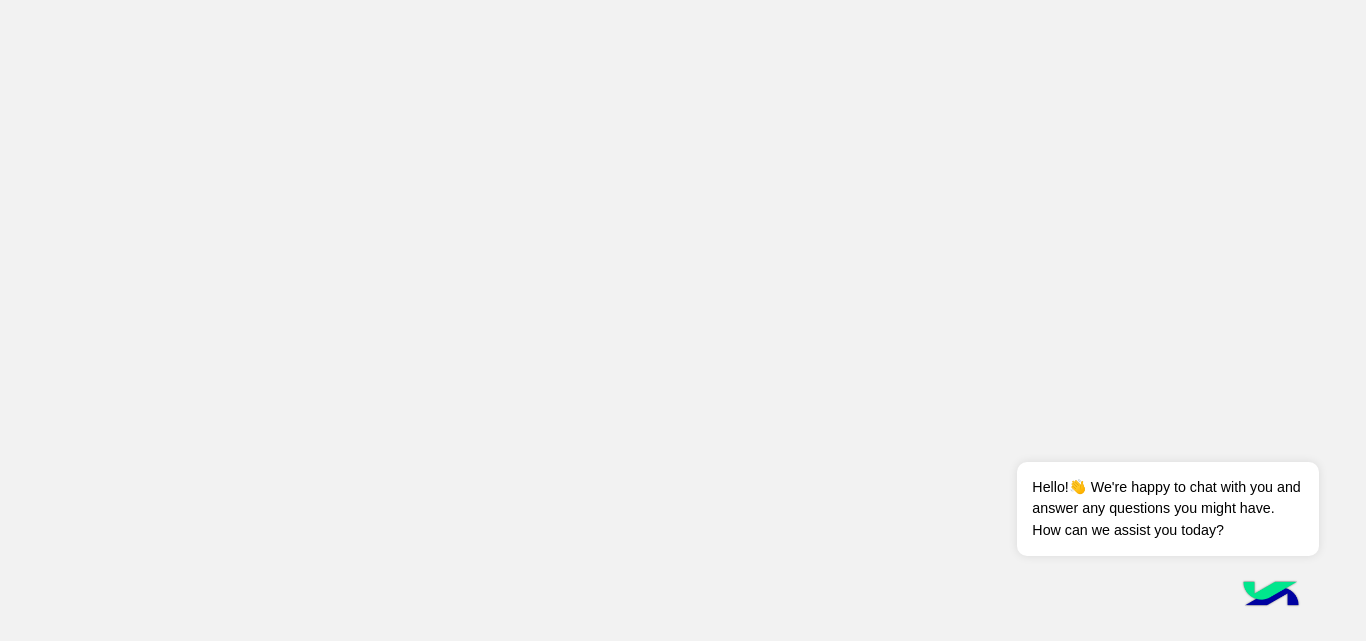 click at bounding box center [683, 320] 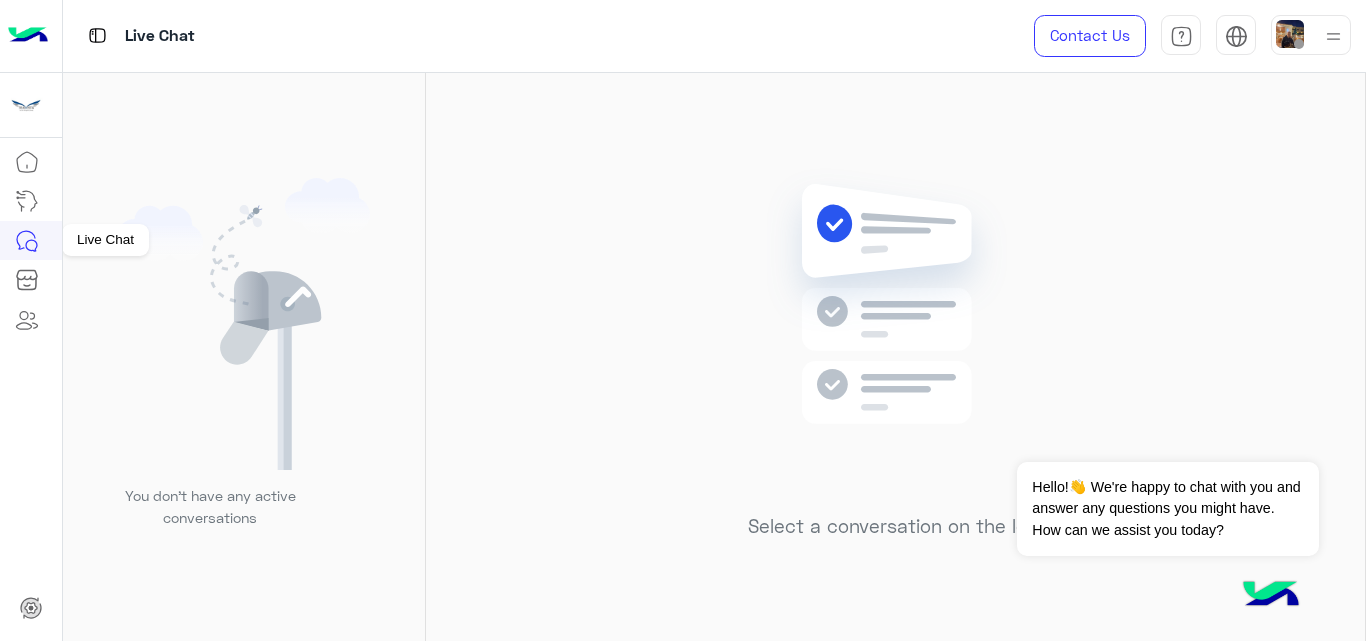 click 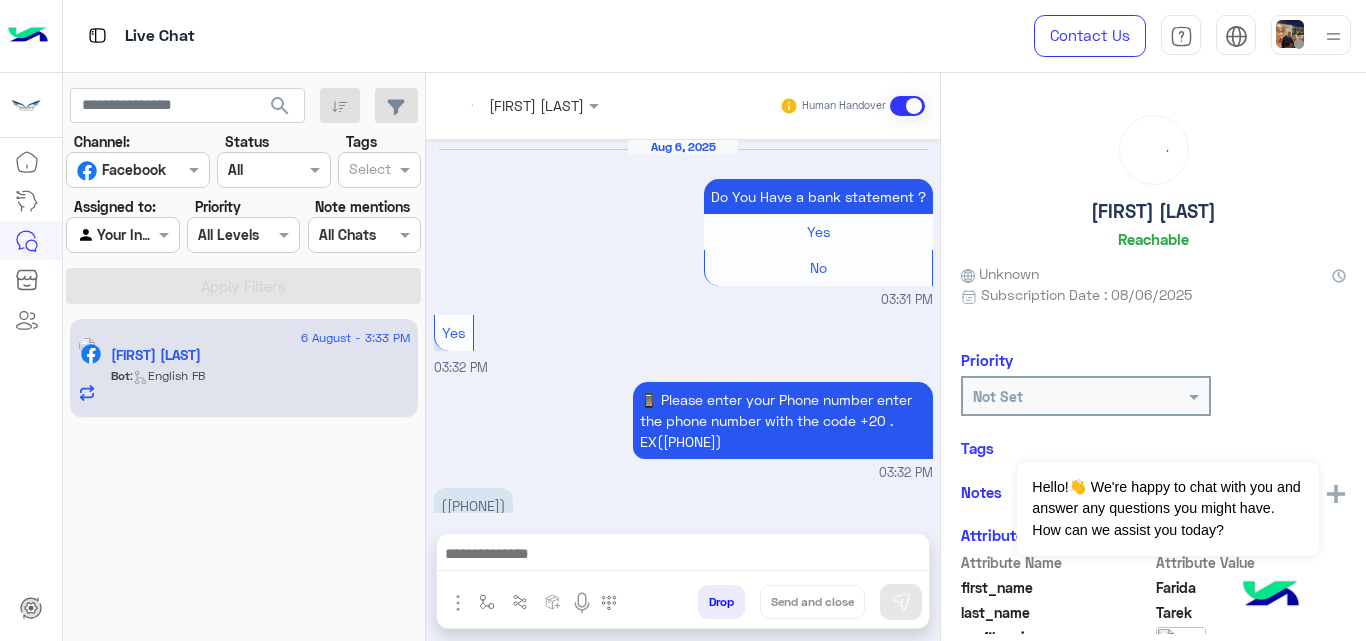 scroll, scrollTop: 907, scrollLeft: 0, axis: vertical 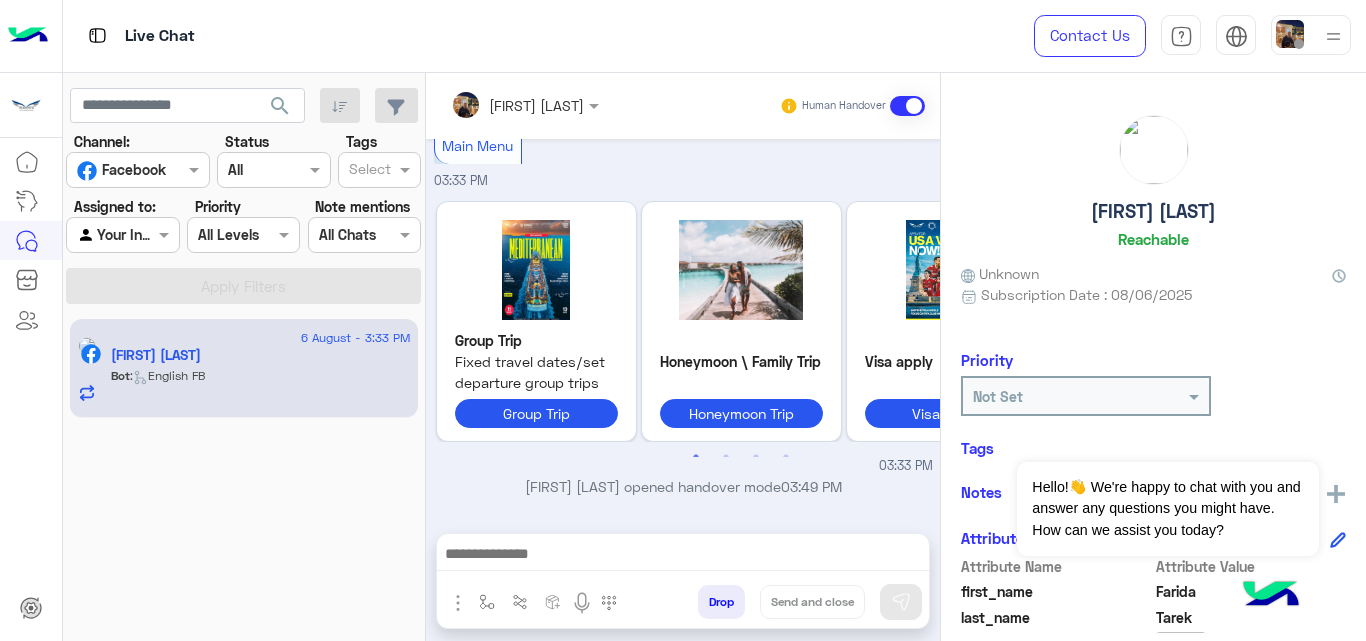 click at bounding box center (122, 234) 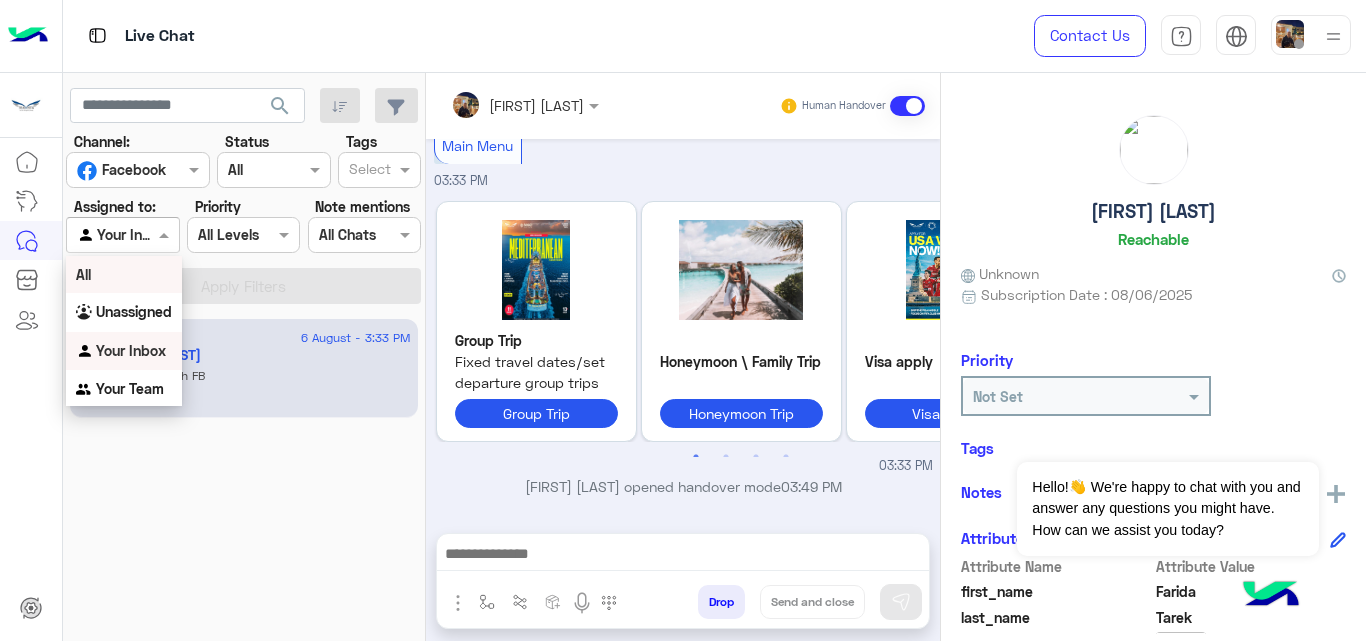 click on "All" at bounding box center (124, 274) 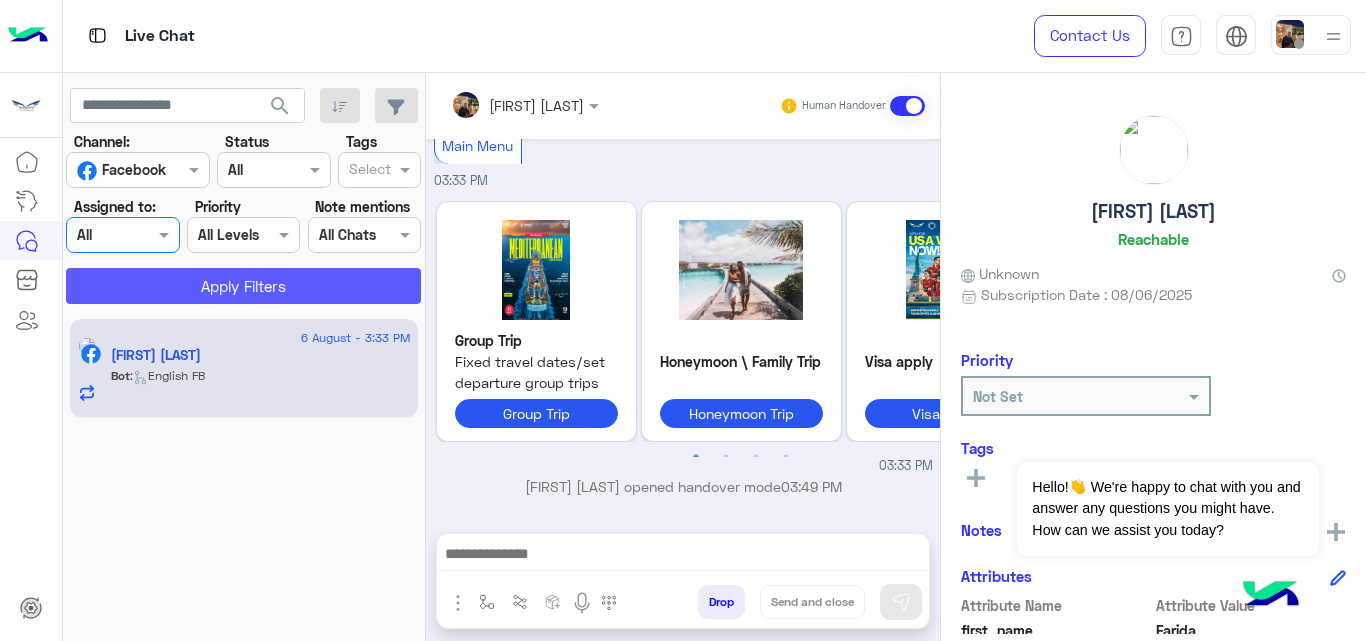 click on "Apply Filters" 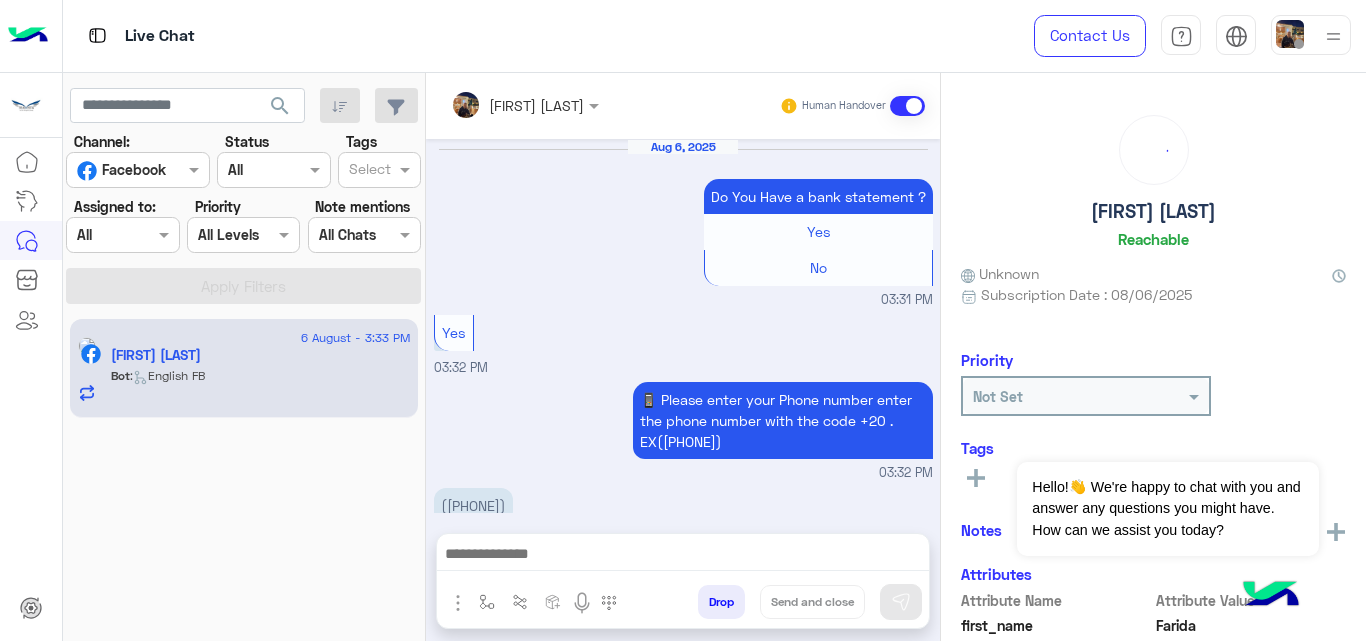 scroll, scrollTop: 907, scrollLeft: 0, axis: vertical 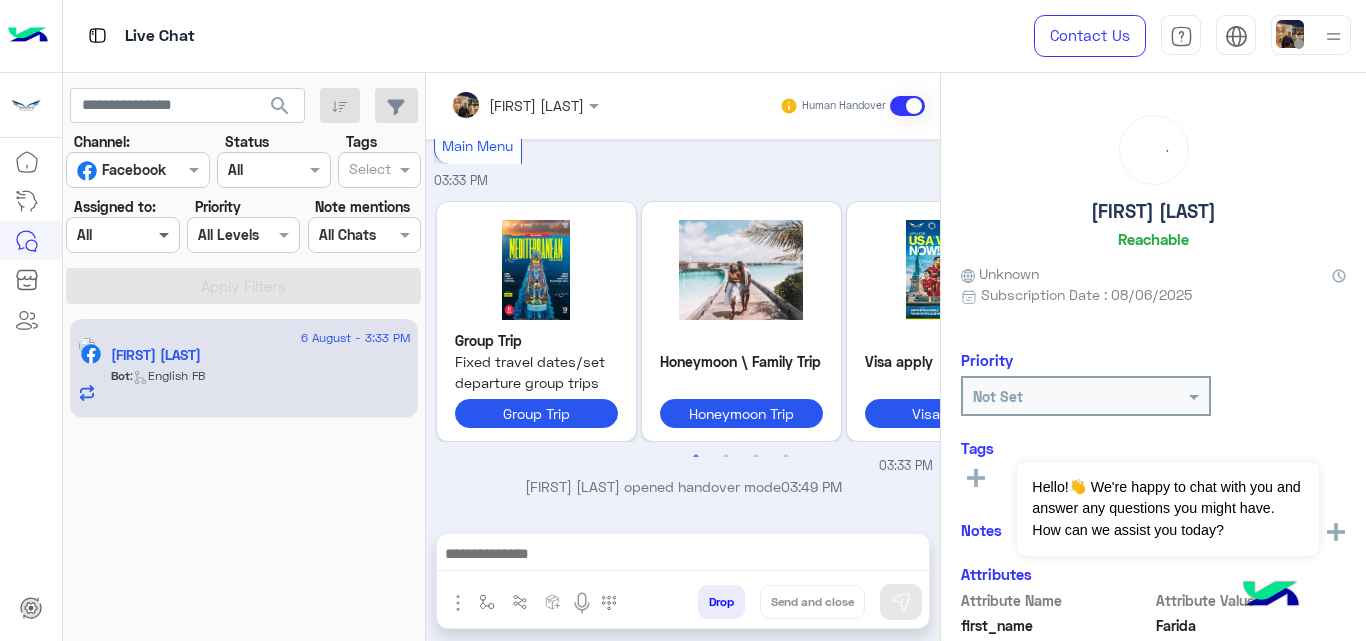 click at bounding box center [166, 234] 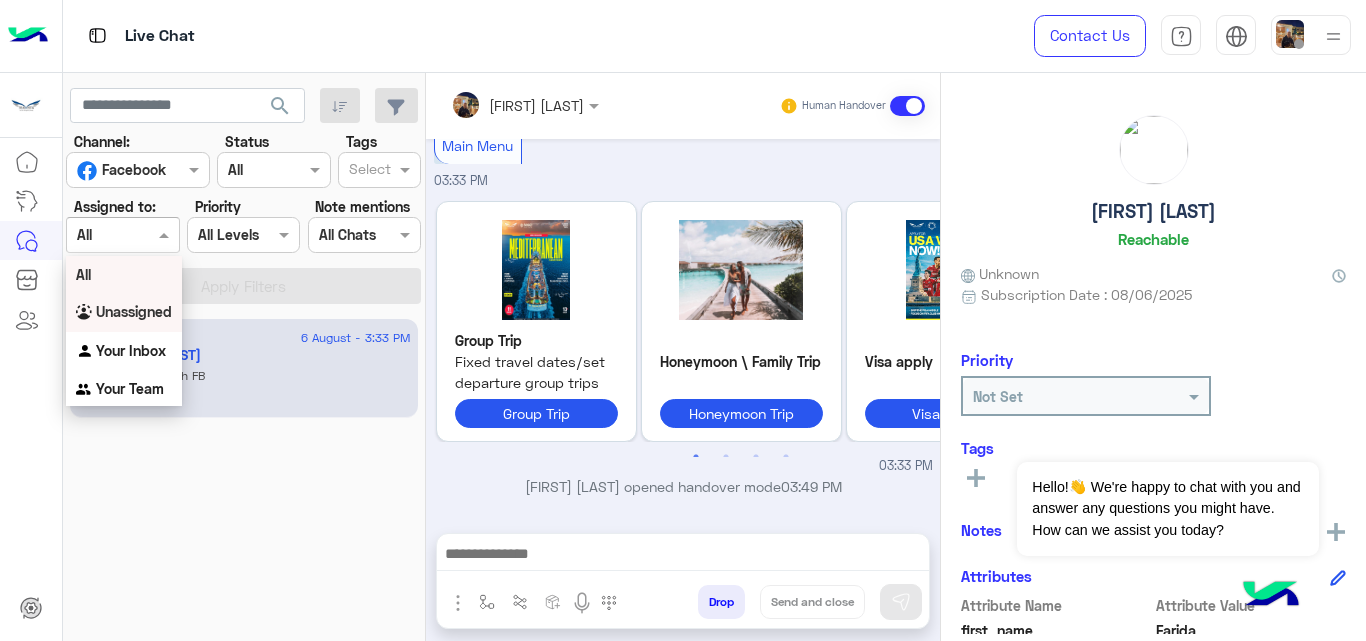 click on "Unassigned" at bounding box center [134, 311] 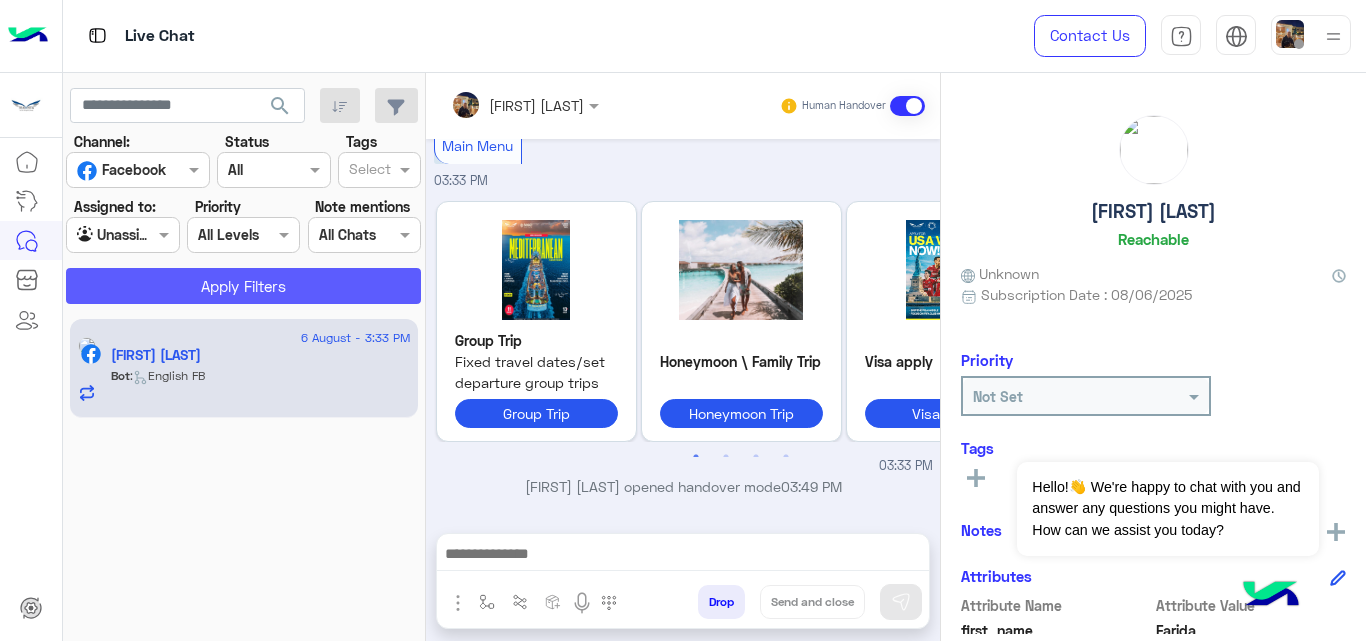 click on "Apply Filters" 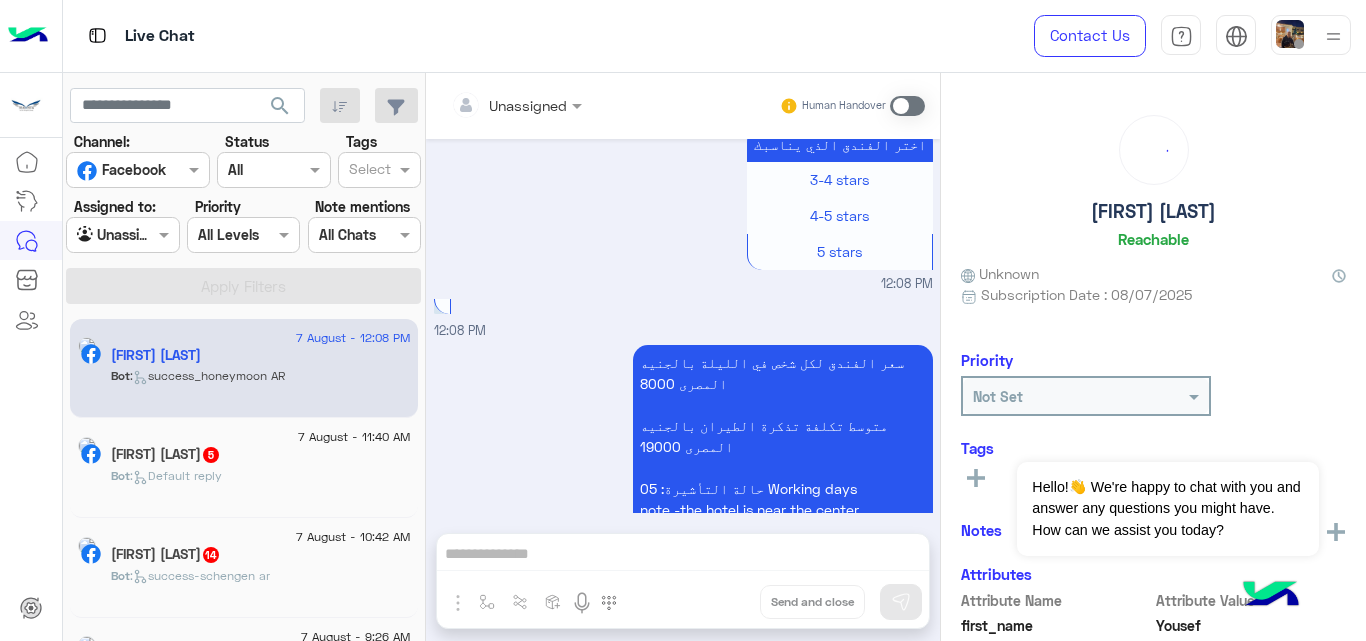 scroll, scrollTop: 1006, scrollLeft: 0, axis: vertical 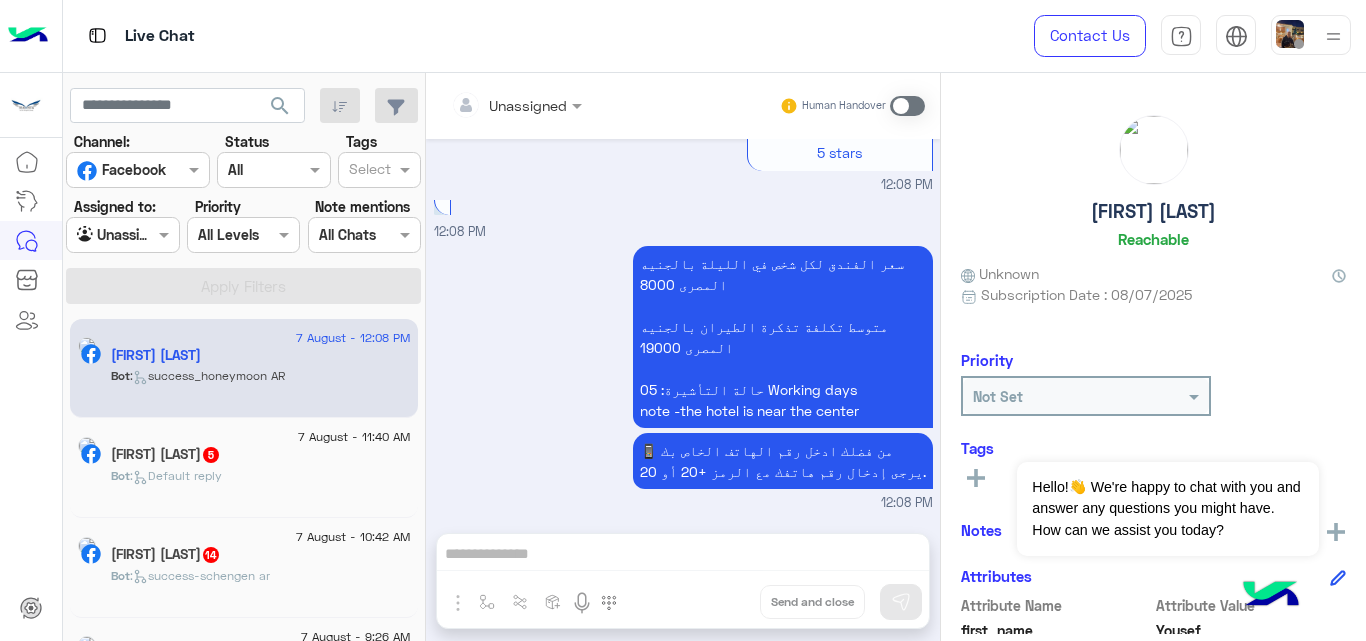 click on "[FIRST] [LAST] 5" 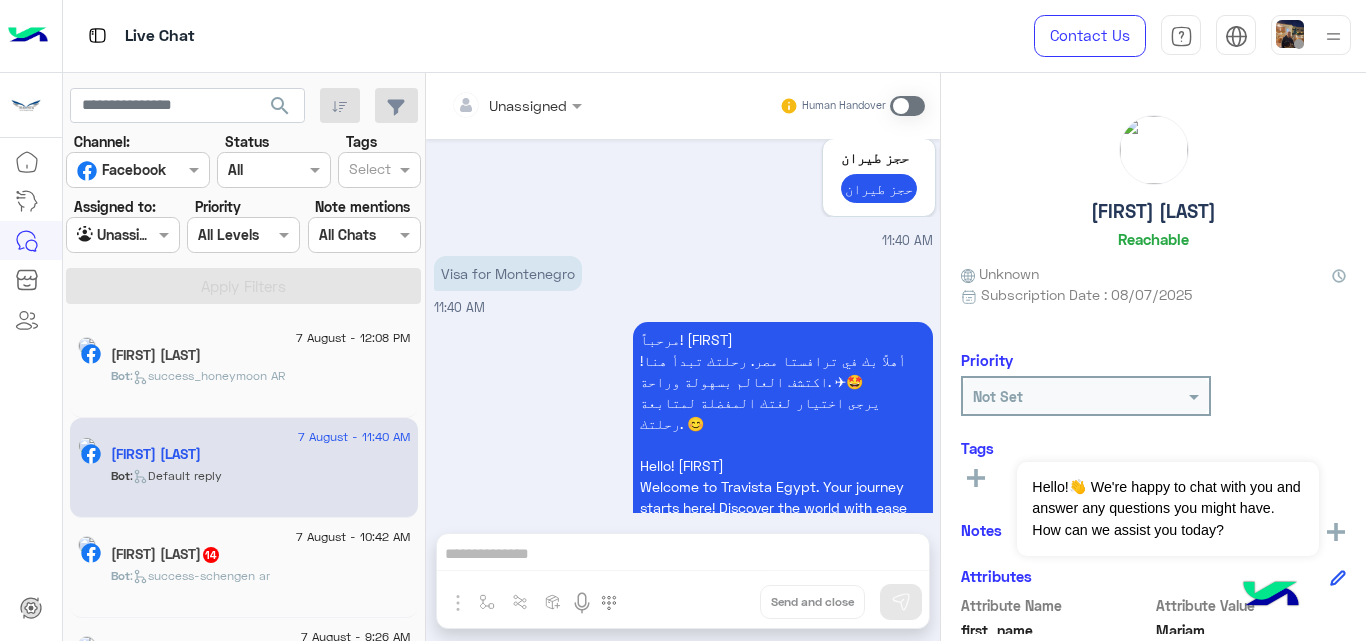 scroll, scrollTop: 1441, scrollLeft: 0, axis: vertical 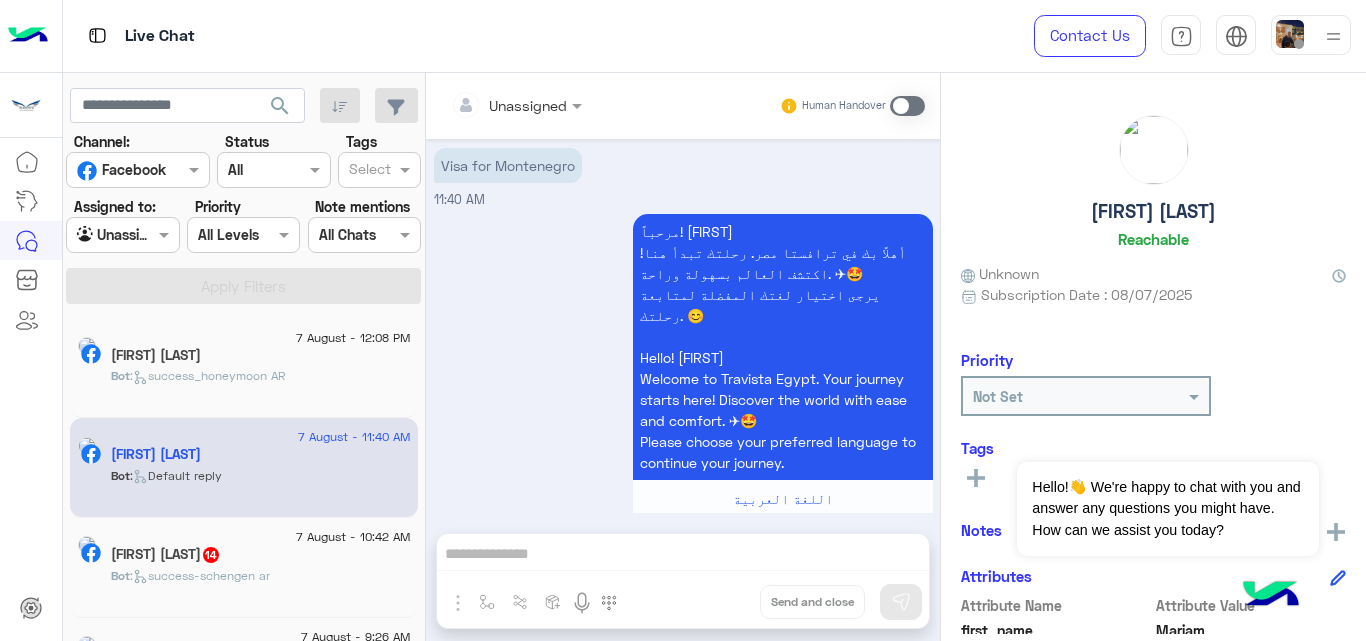 click at bounding box center (907, 106) 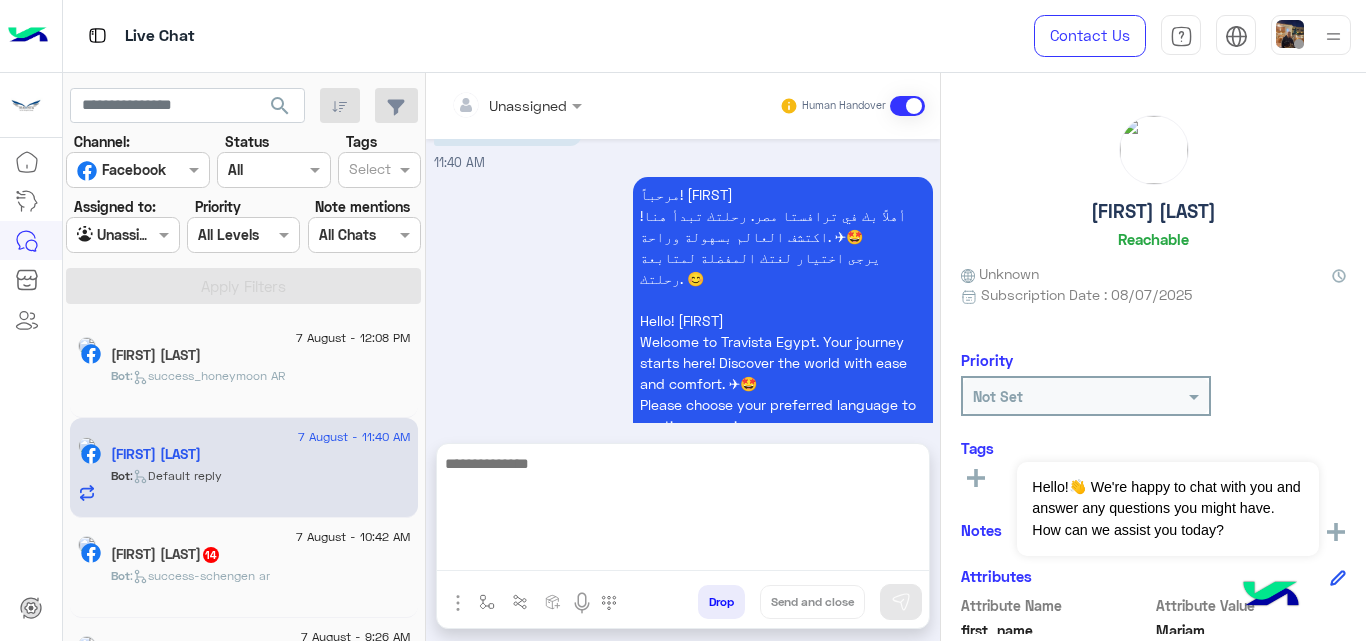 click at bounding box center (683, 511) 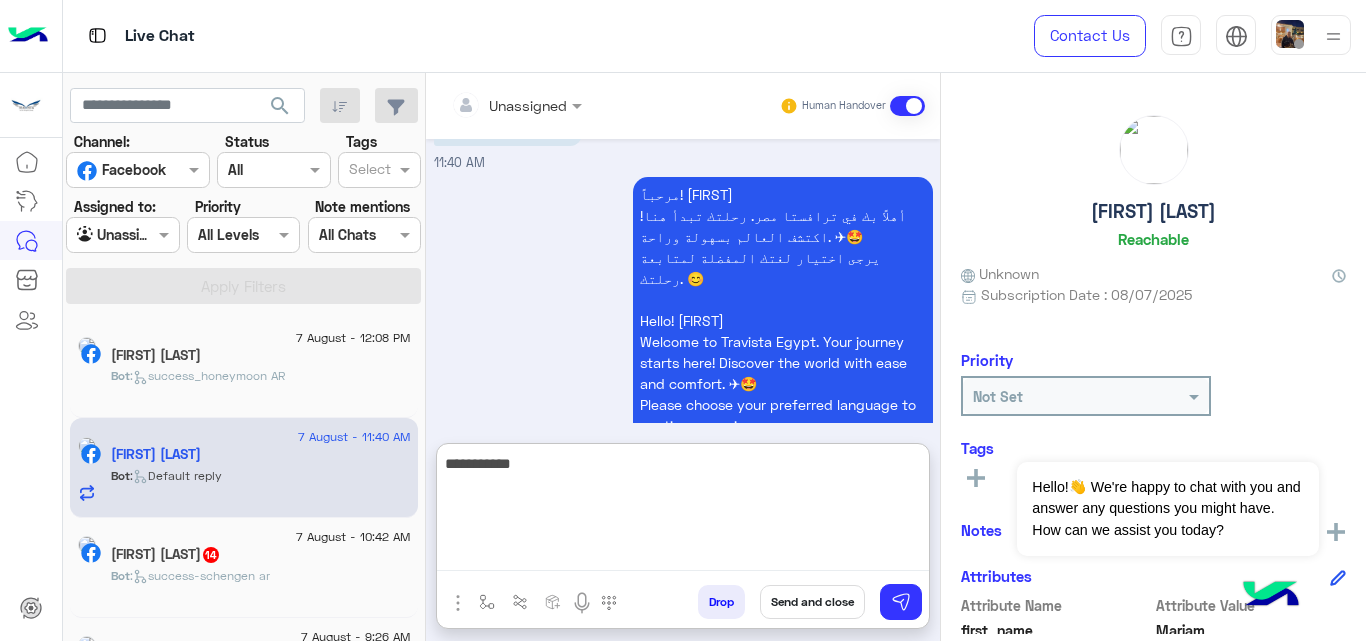 type on "**********" 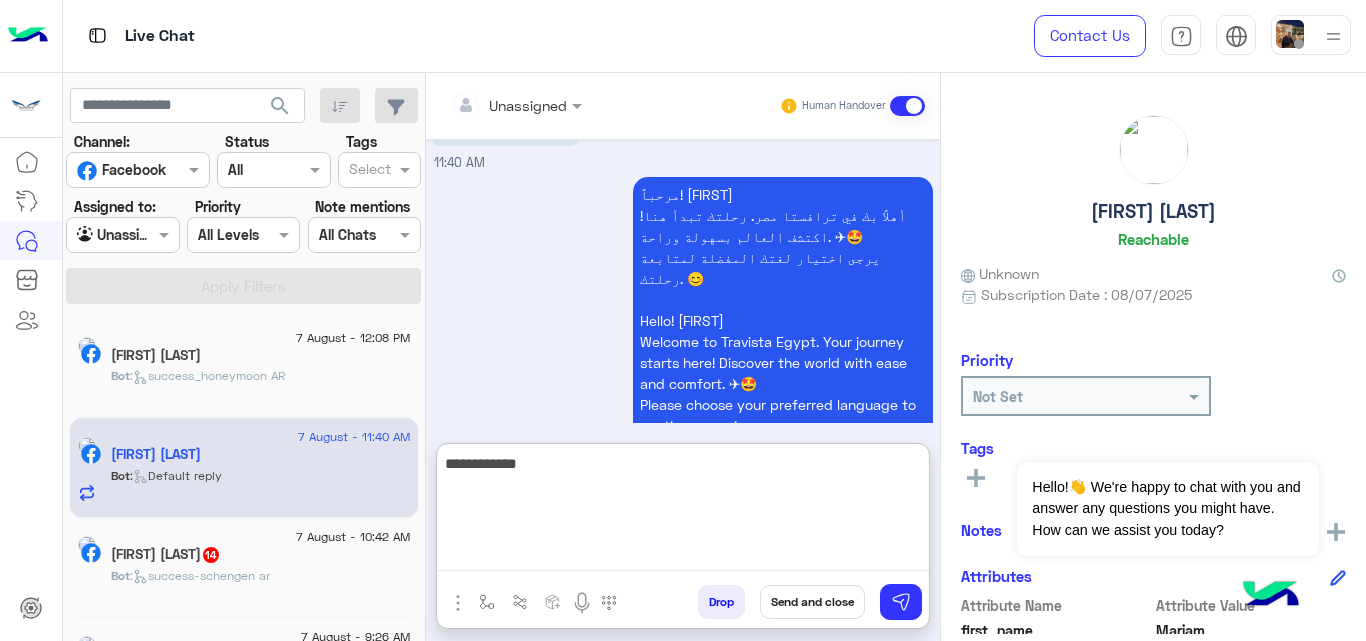type 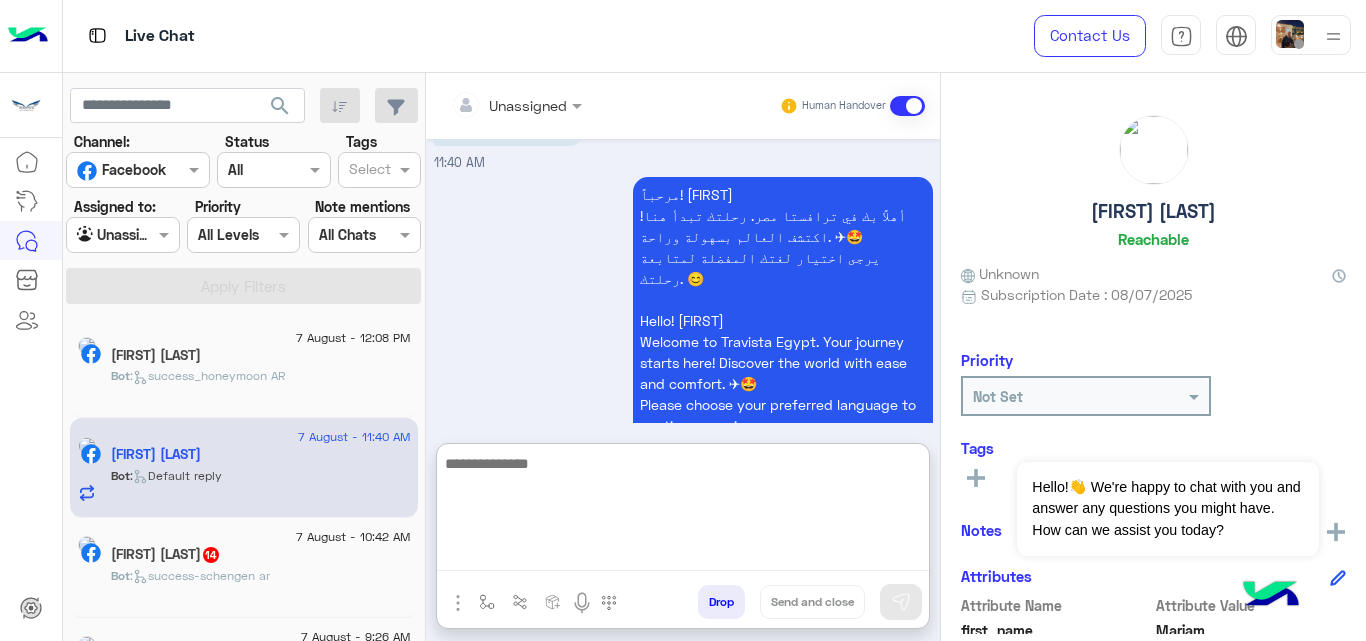 scroll, scrollTop: 1632, scrollLeft: 0, axis: vertical 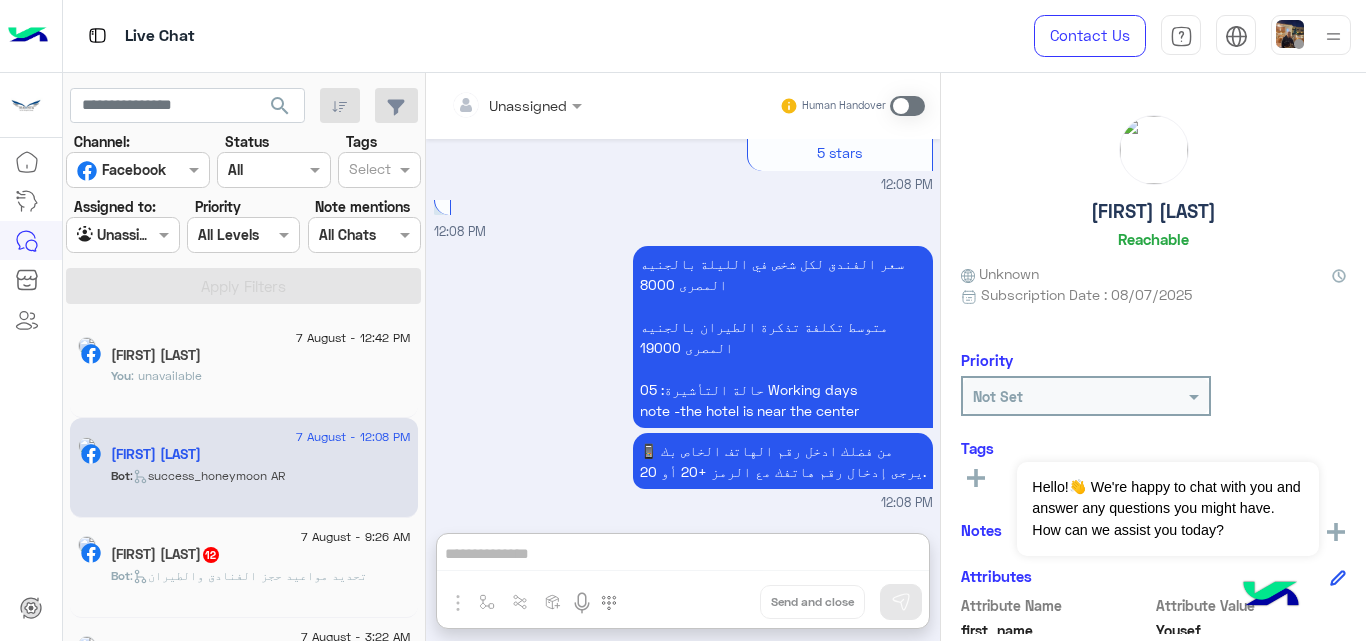 click at bounding box center (907, 106) 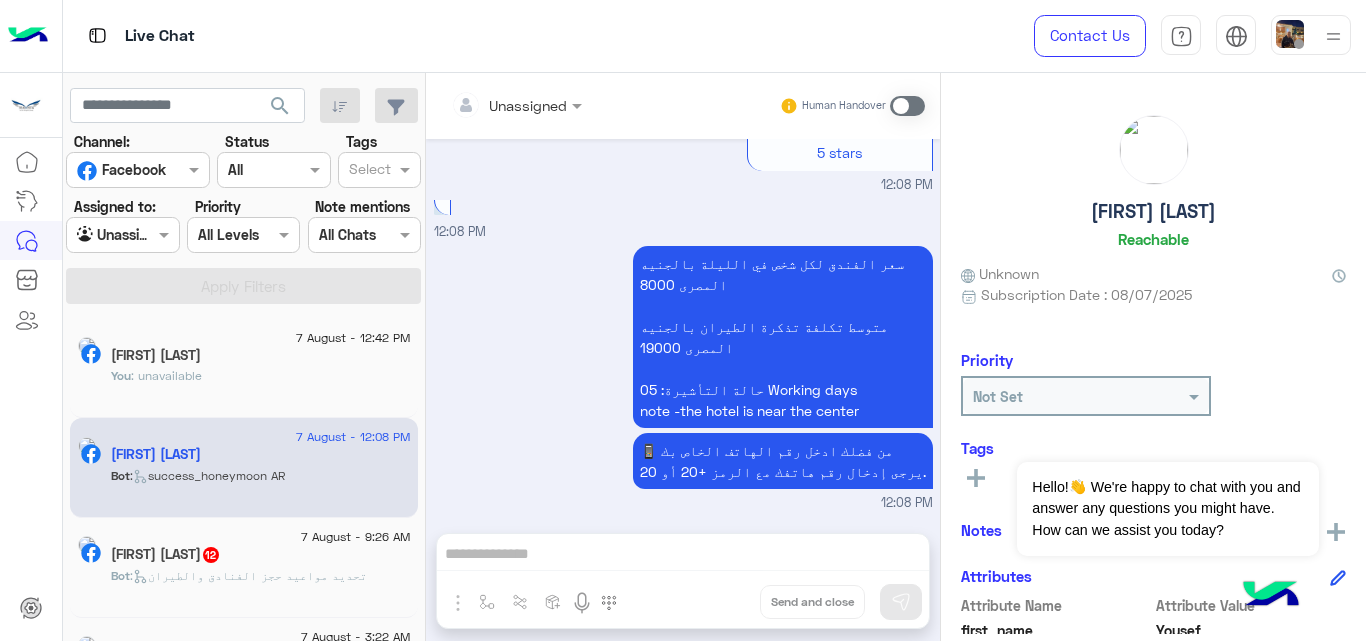 scroll, scrollTop: 1006, scrollLeft: 0, axis: vertical 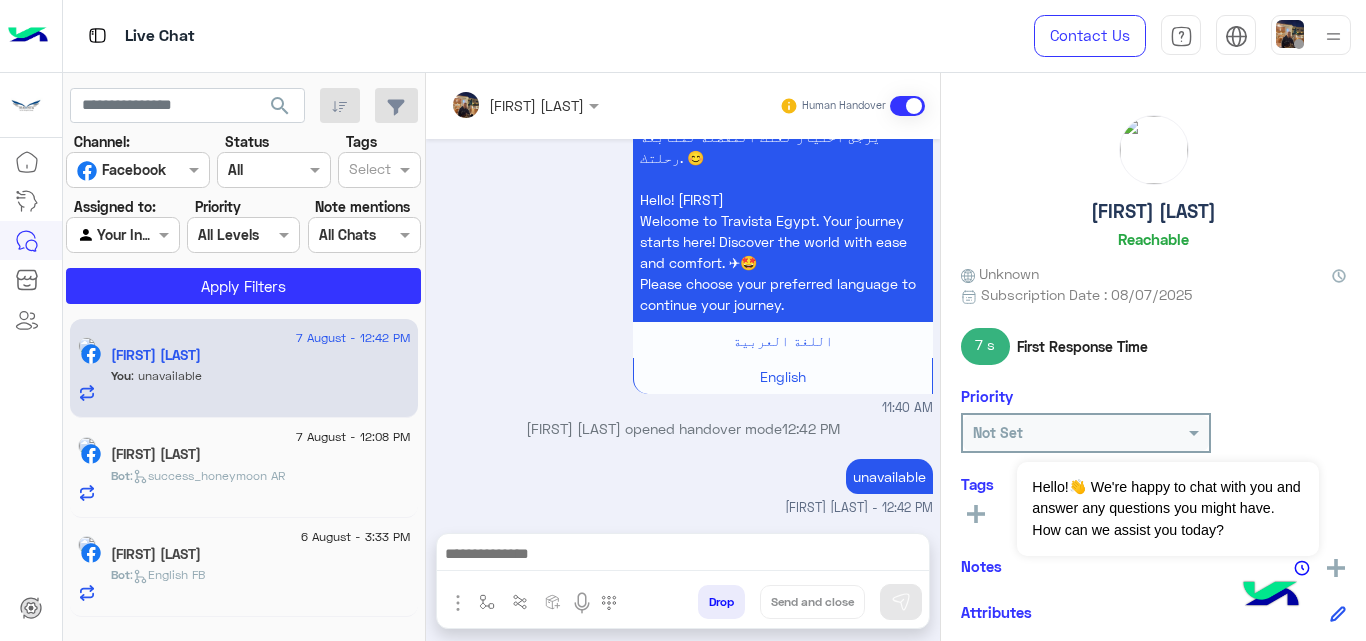 click on "You  : unavailable" 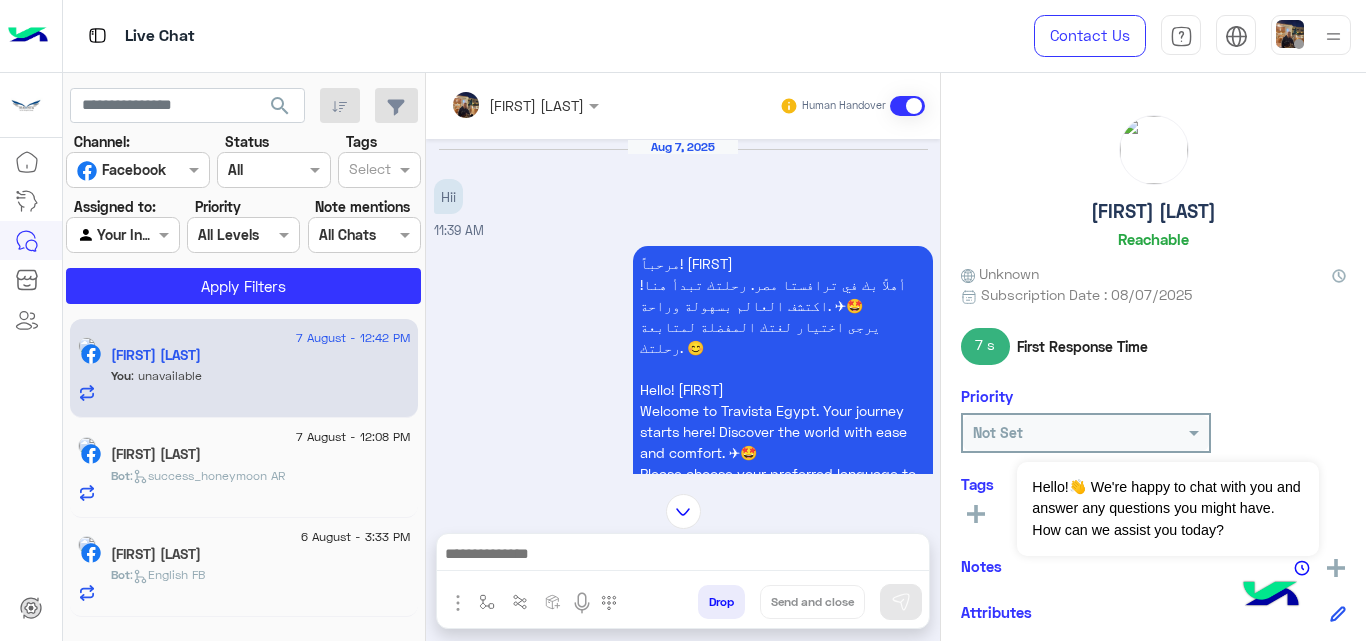 scroll, scrollTop: 434, scrollLeft: 0, axis: vertical 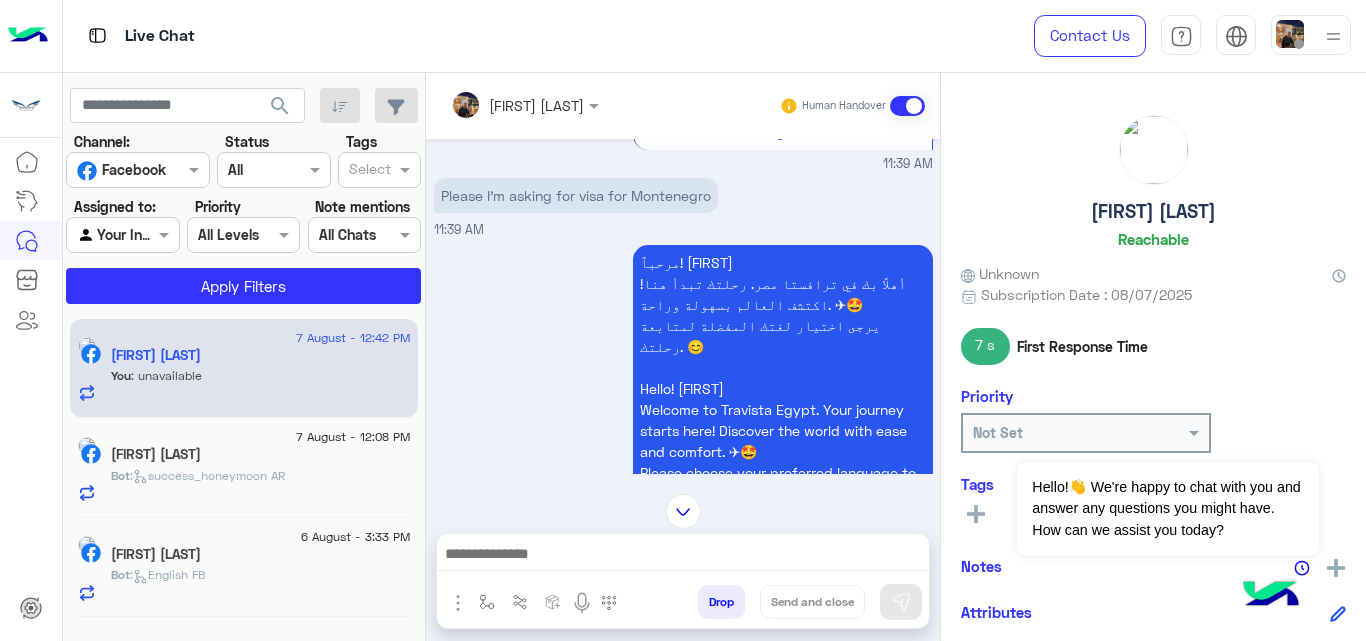 click at bounding box center (122, 234) 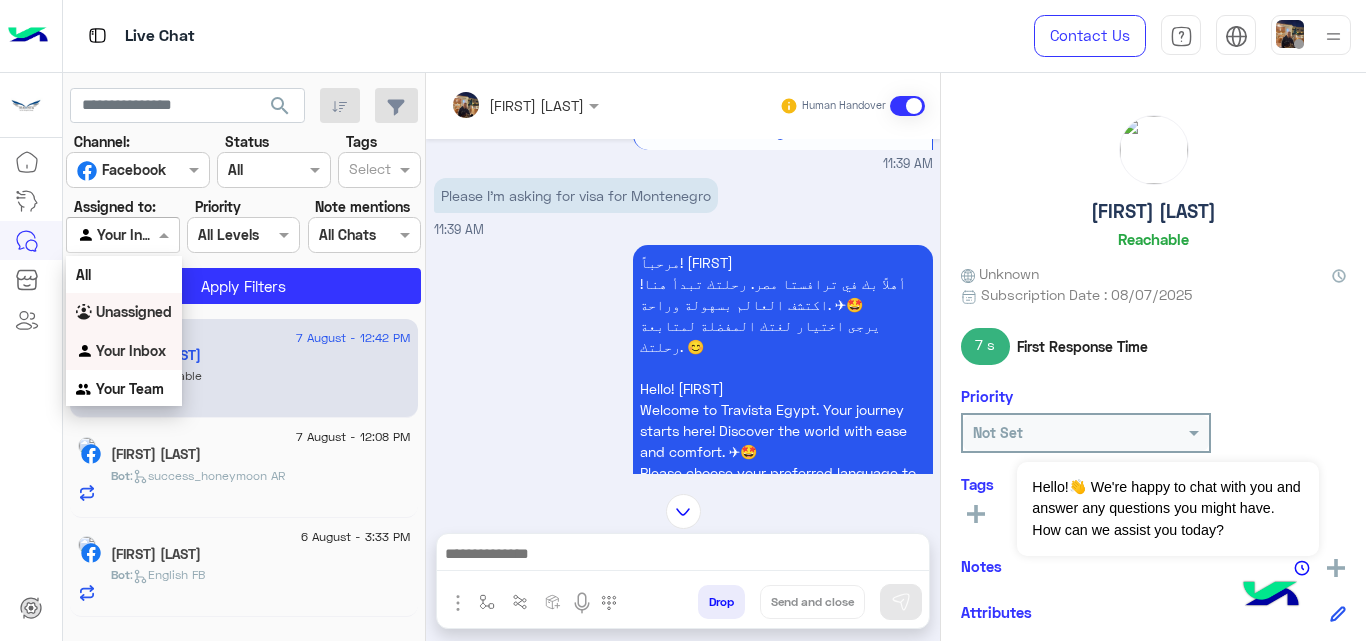 click on "Unassigned" at bounding box center [134, 311] 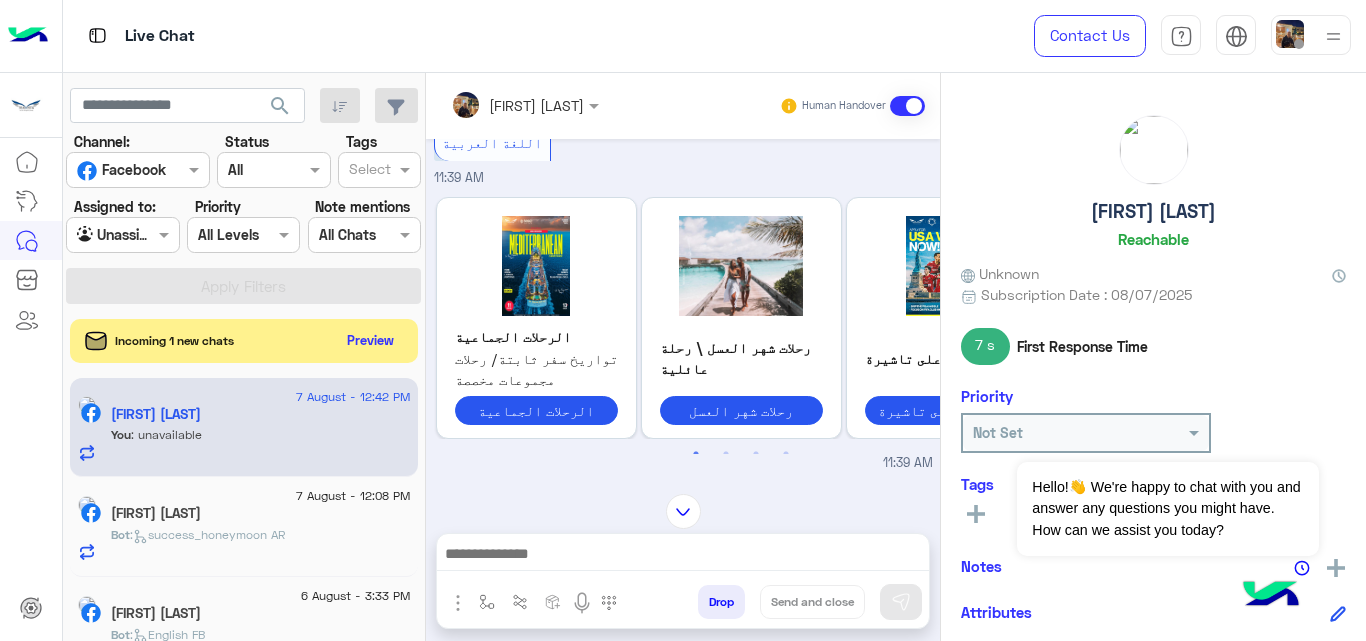 scroll, scrollTop: 911, scrollLeft: 0, axis: vertical 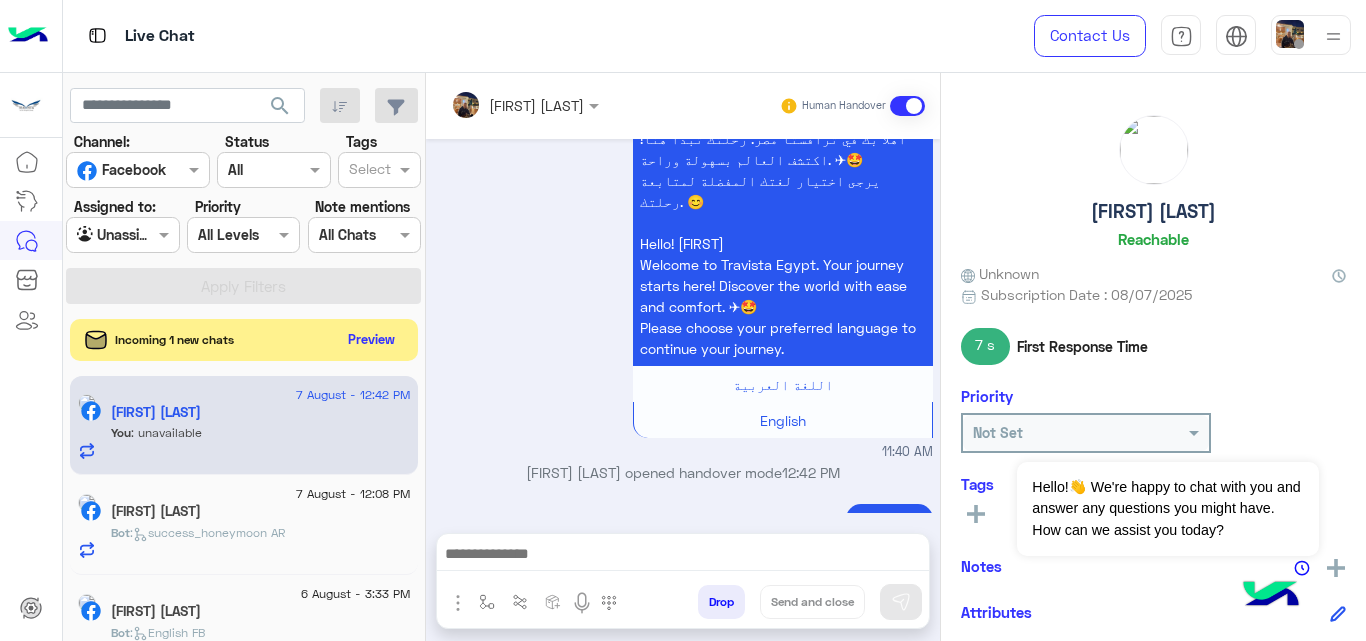 click on "Preview" 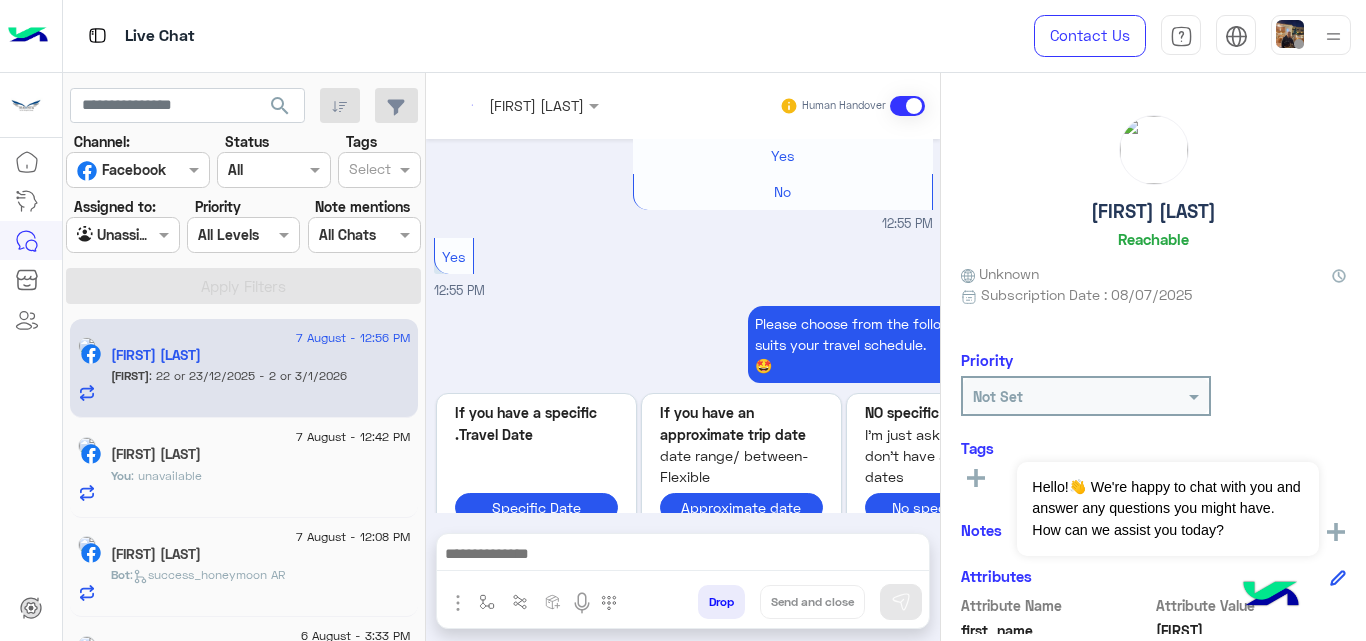 scroll, scrollTop: 748, scrollLeft: 0, axis: vertical 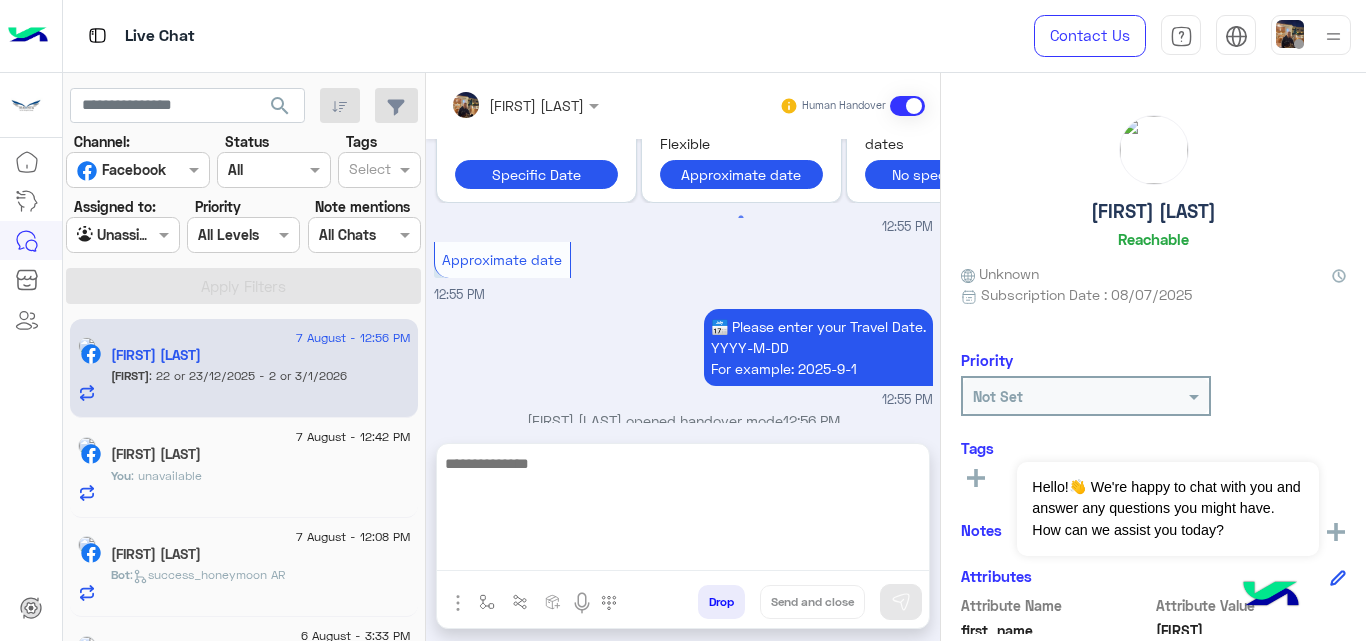 click at bounding box center [683, 511] 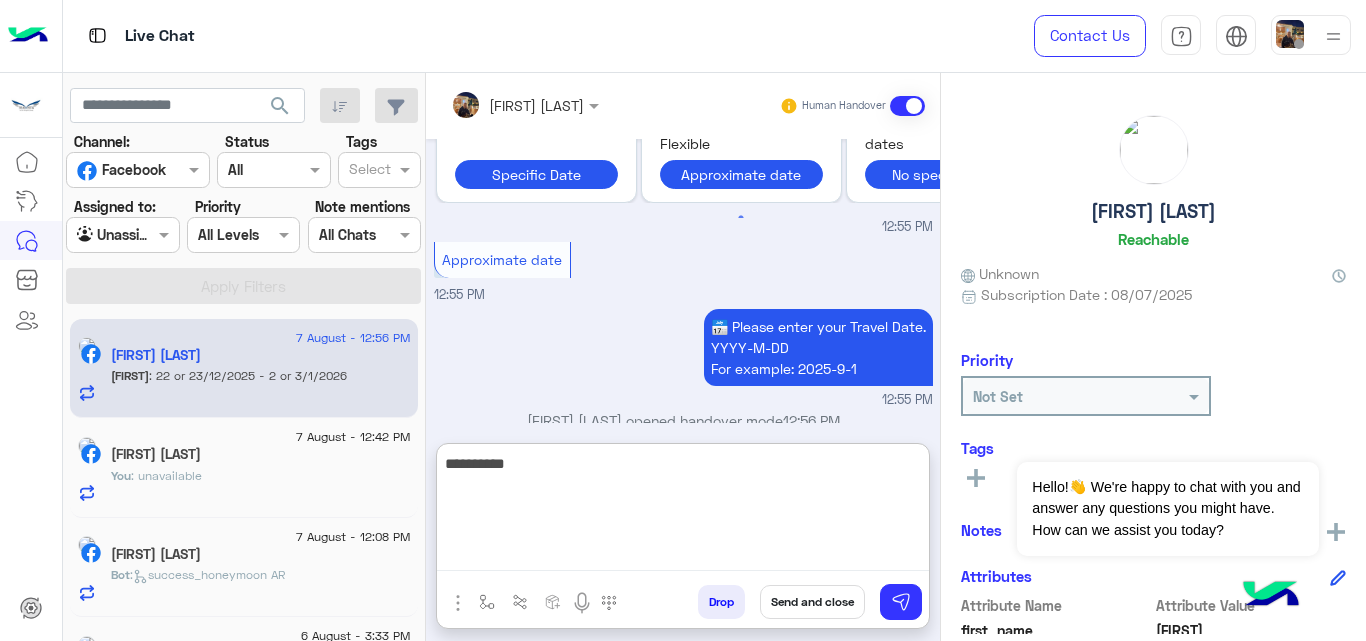 type on "**********" 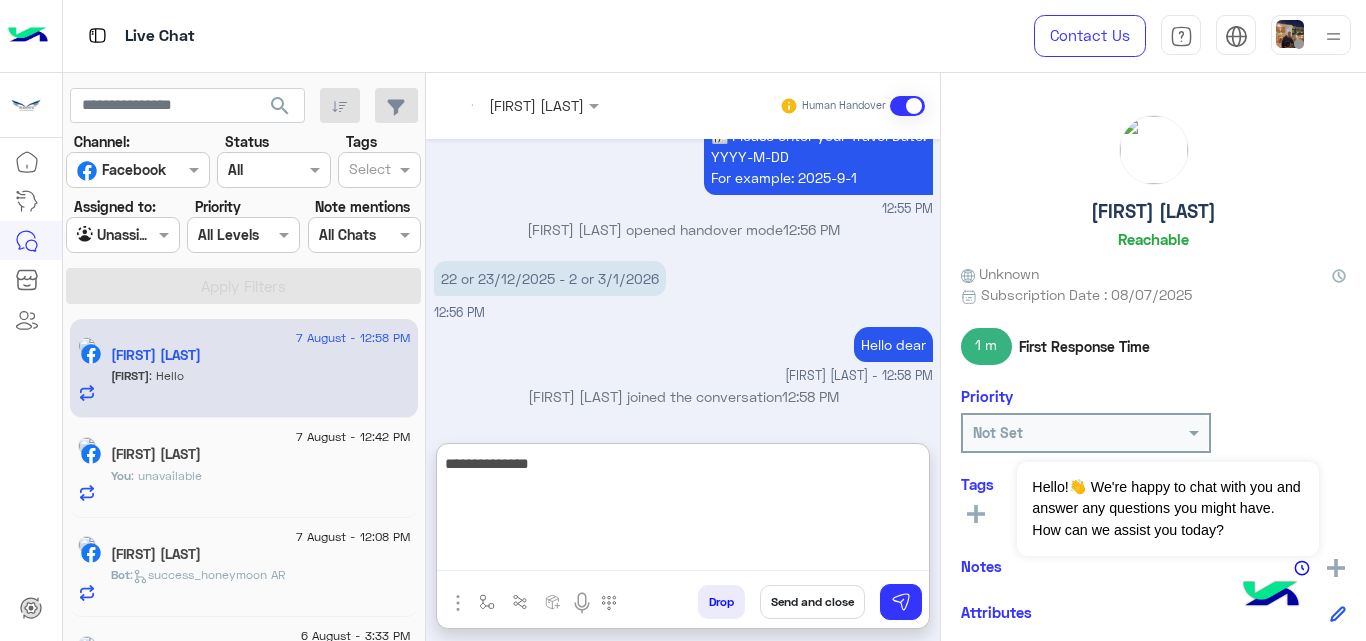scroll, scrollTop: 1006, scrollLeft: 0, axis: vertical 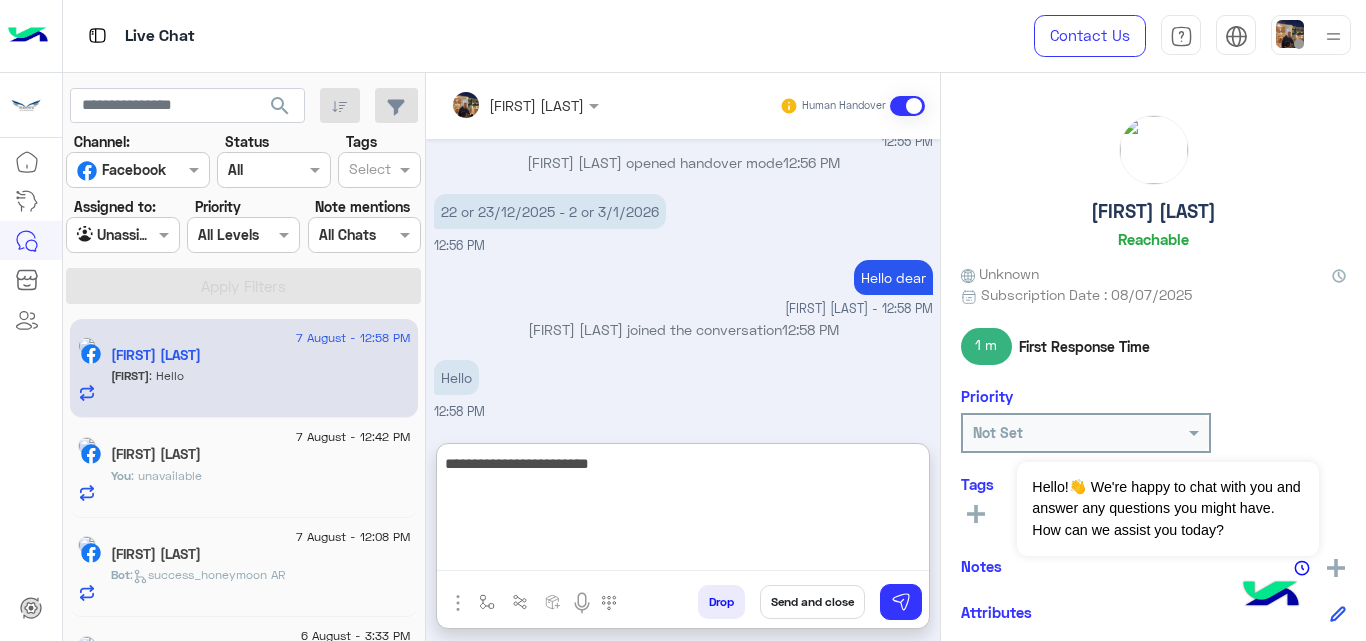 type on "**********" 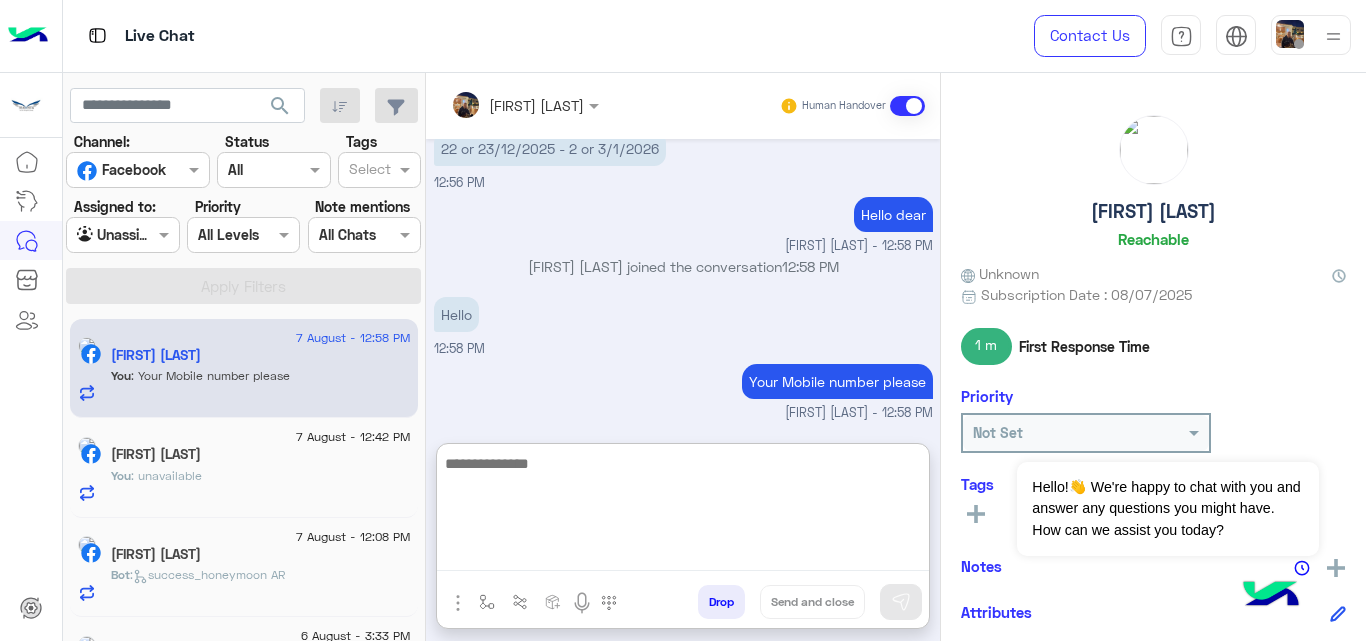 scroll, scrollTop: 1136, scrollLeft: 0, axis: vertical 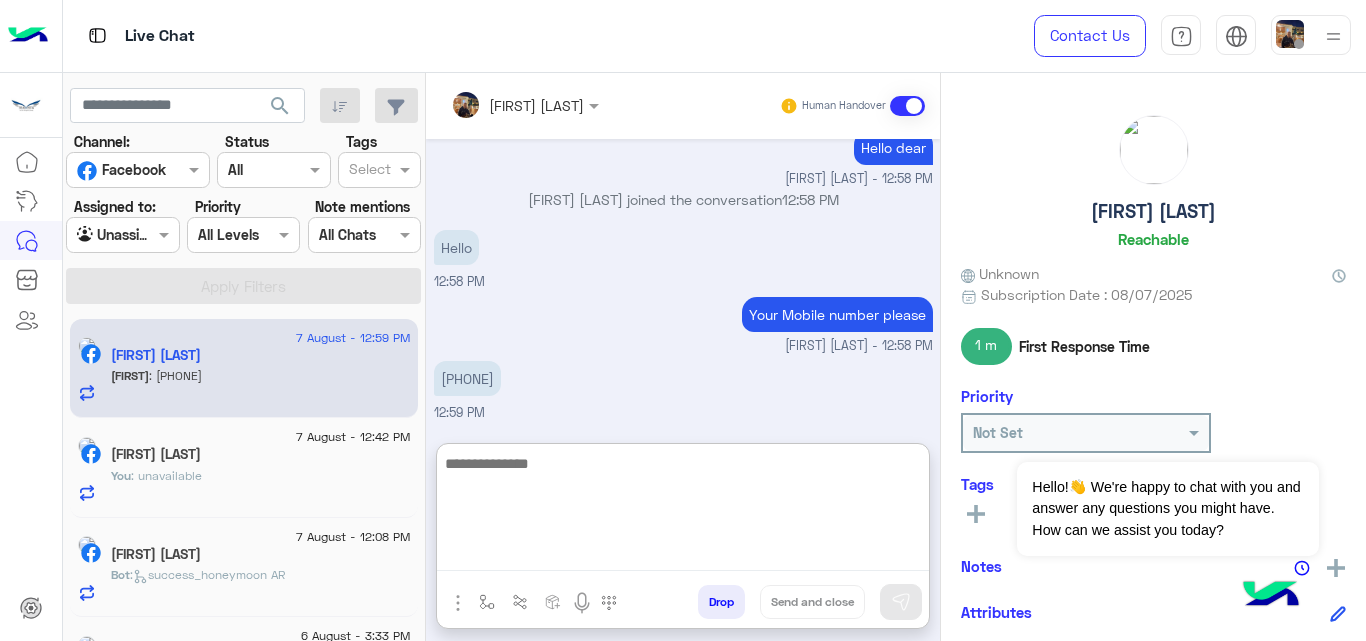 paste on "**********" 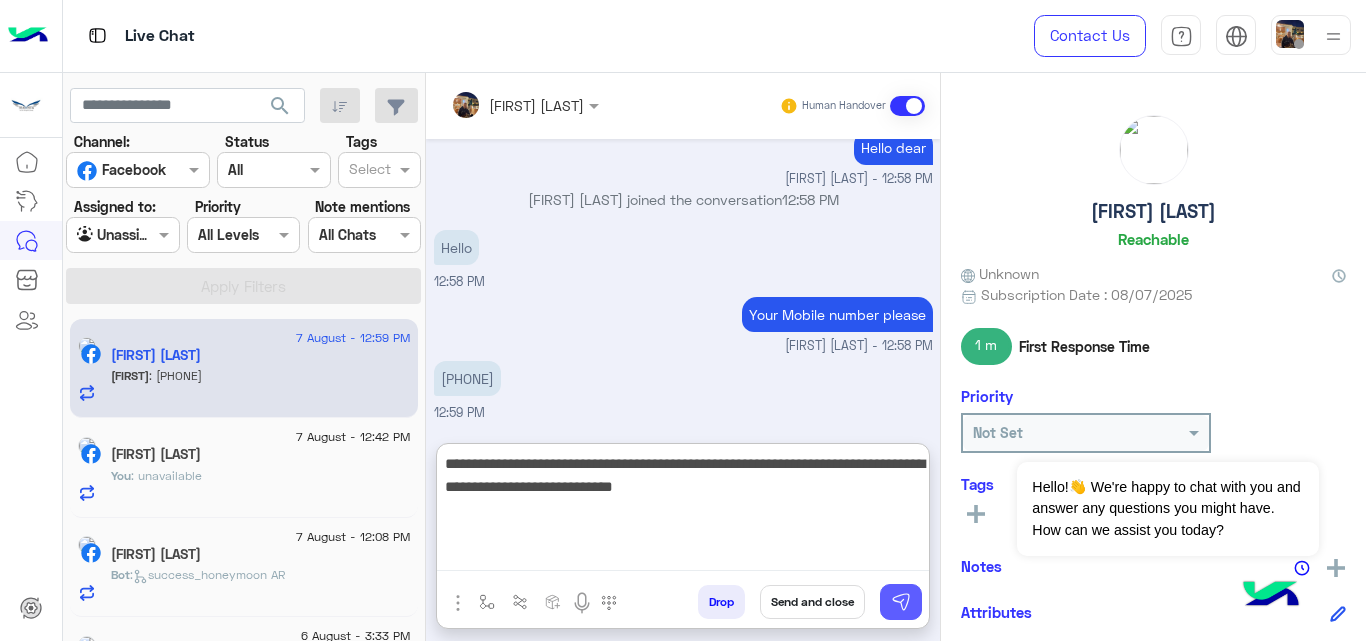 type on "**********" 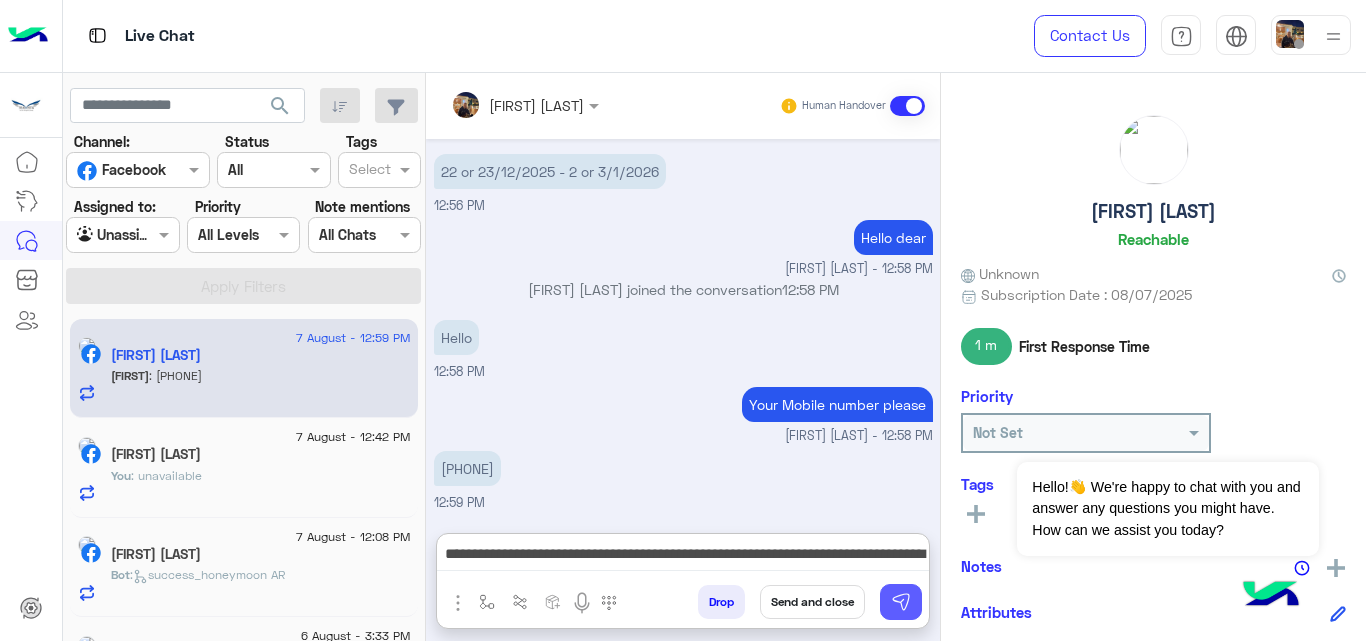 click at bounding box center [901, 602] 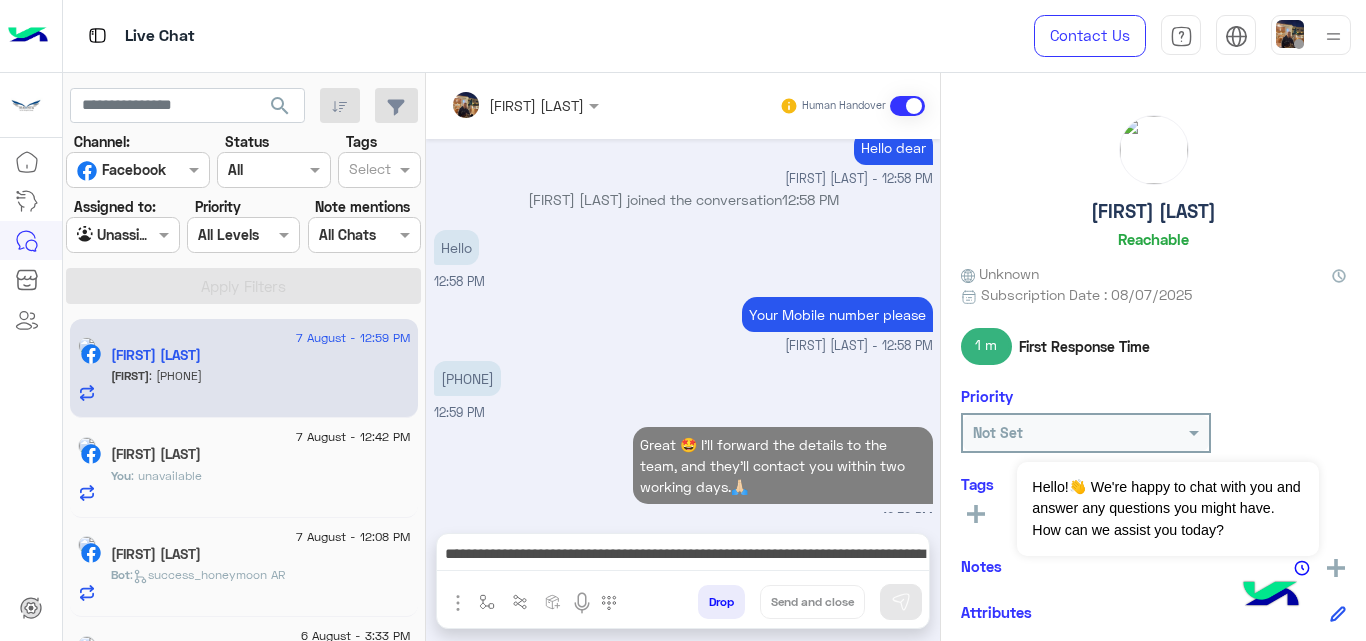 type 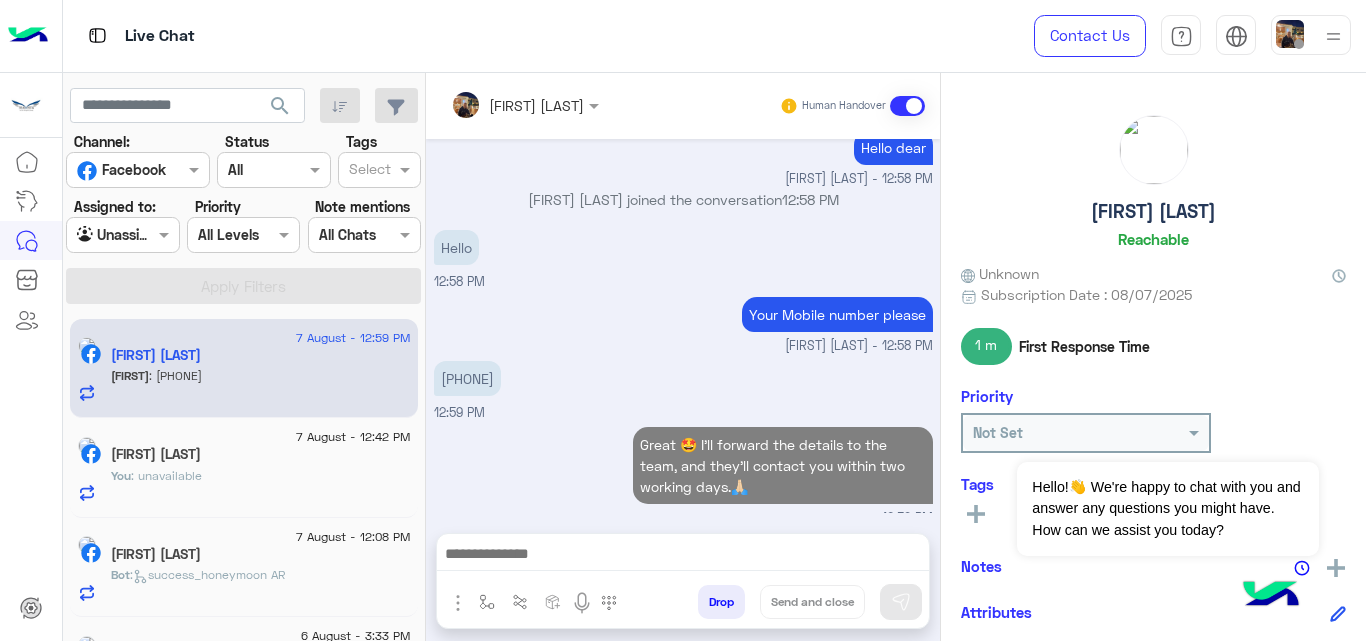 scroll, scrollTop: 1152, scrollLeft: 0, axis: vertical 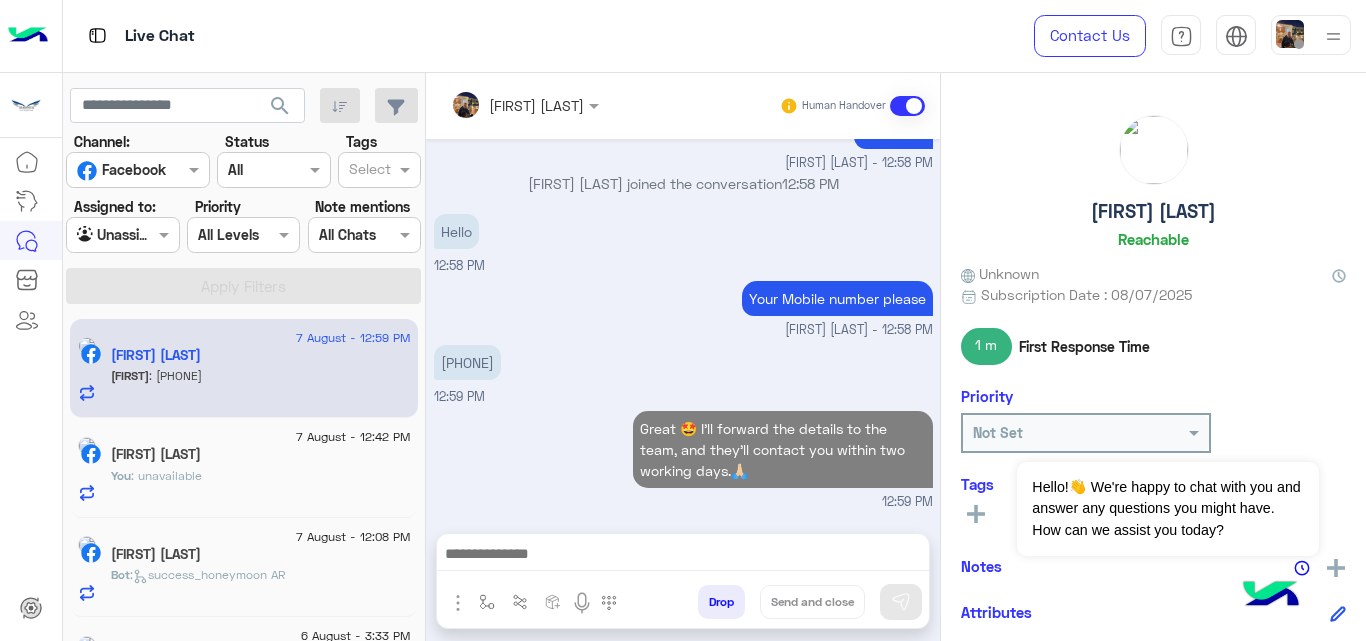 click on "01003858553" at bounding box center (467, 362) 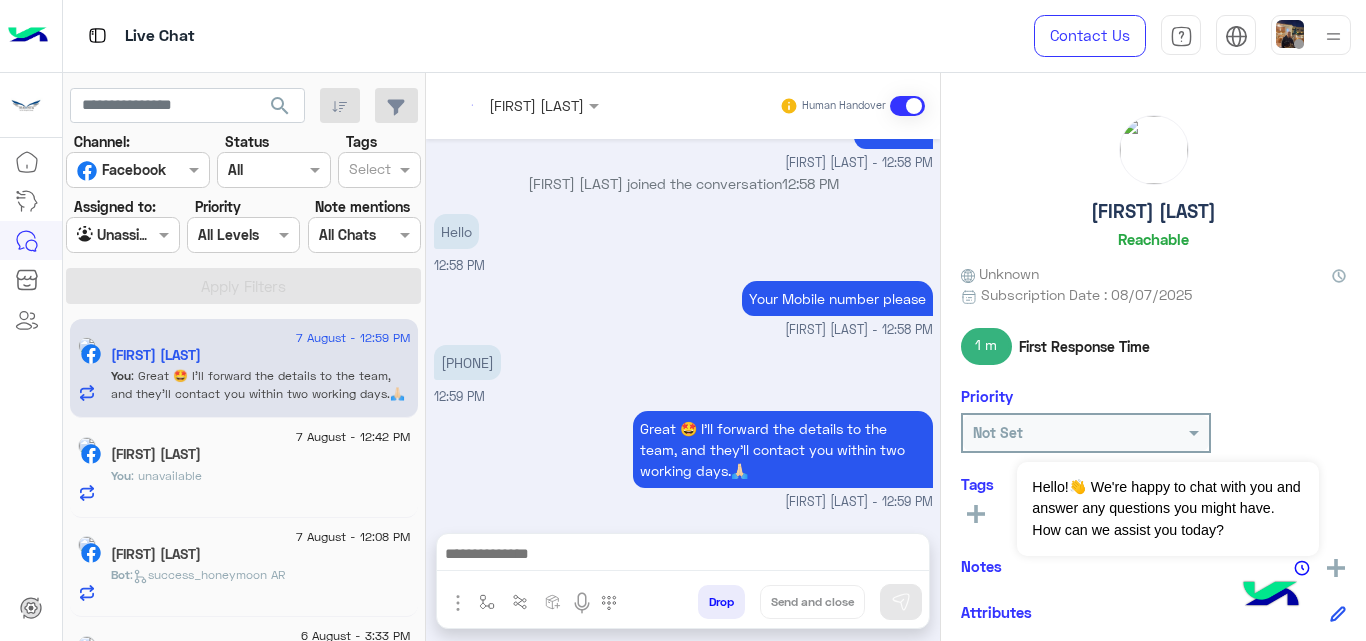 click on "01003858553" at bounding box center [467, 362] 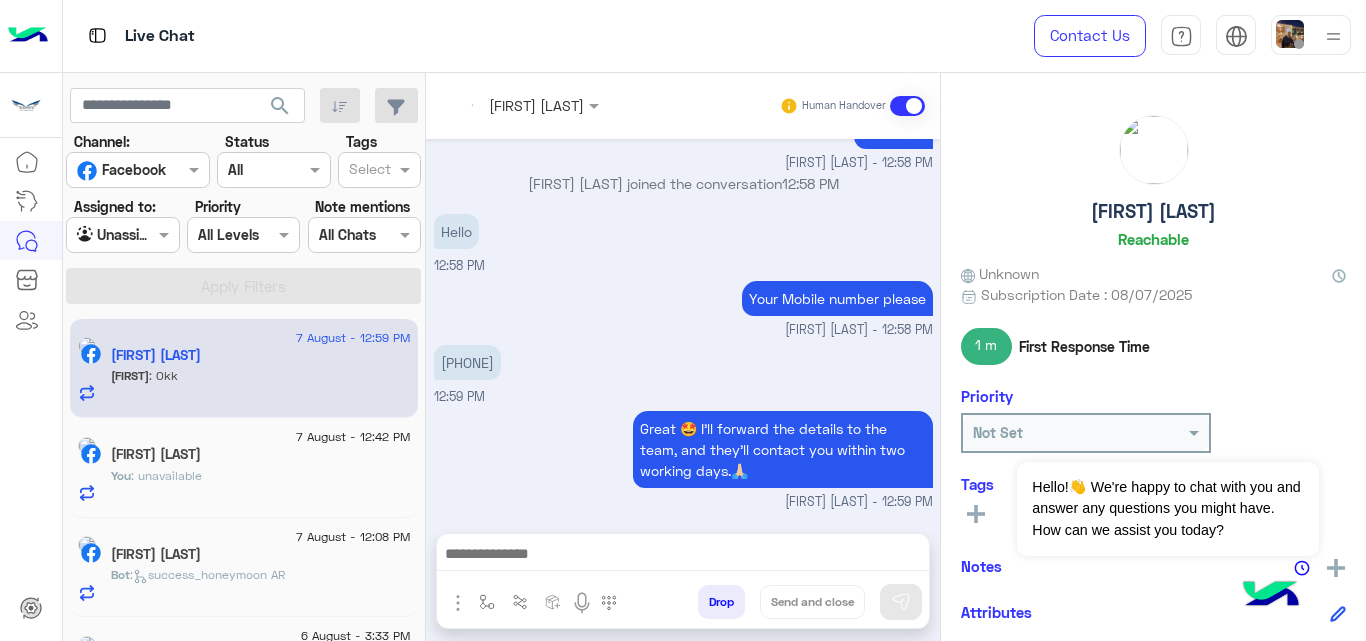 scroll, scrollTop: 1218, scrollLeft: 0, axis: vertical 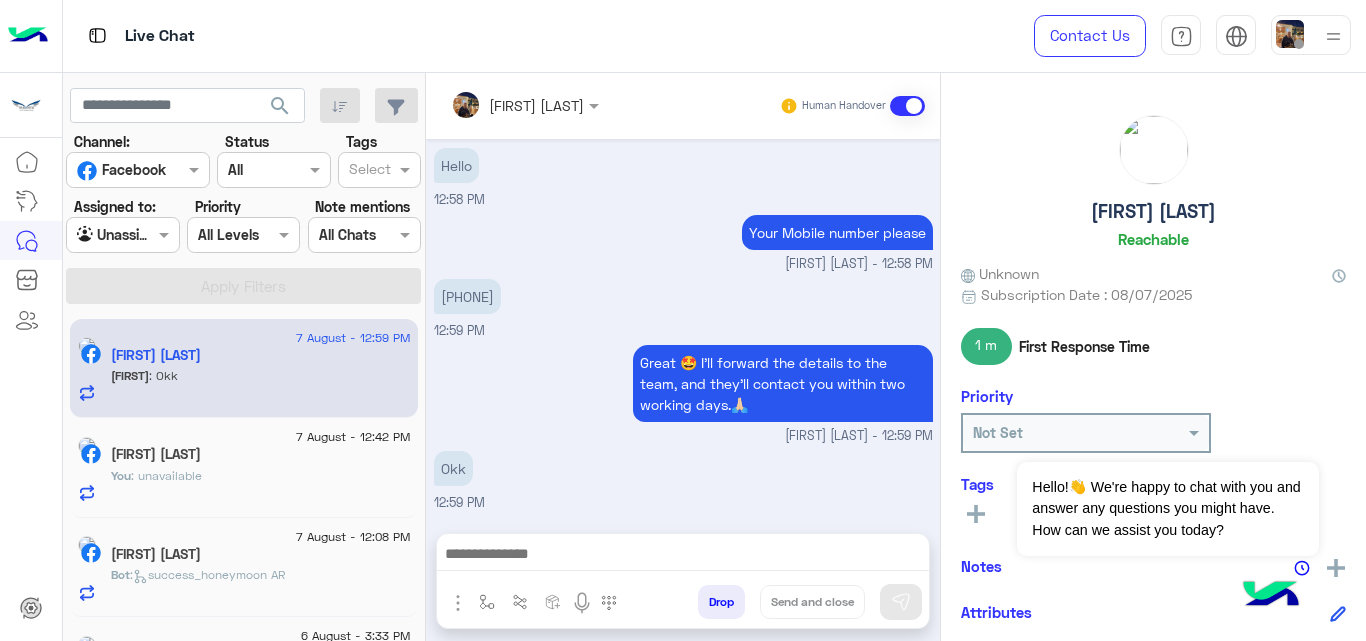 copy on "01003858553" 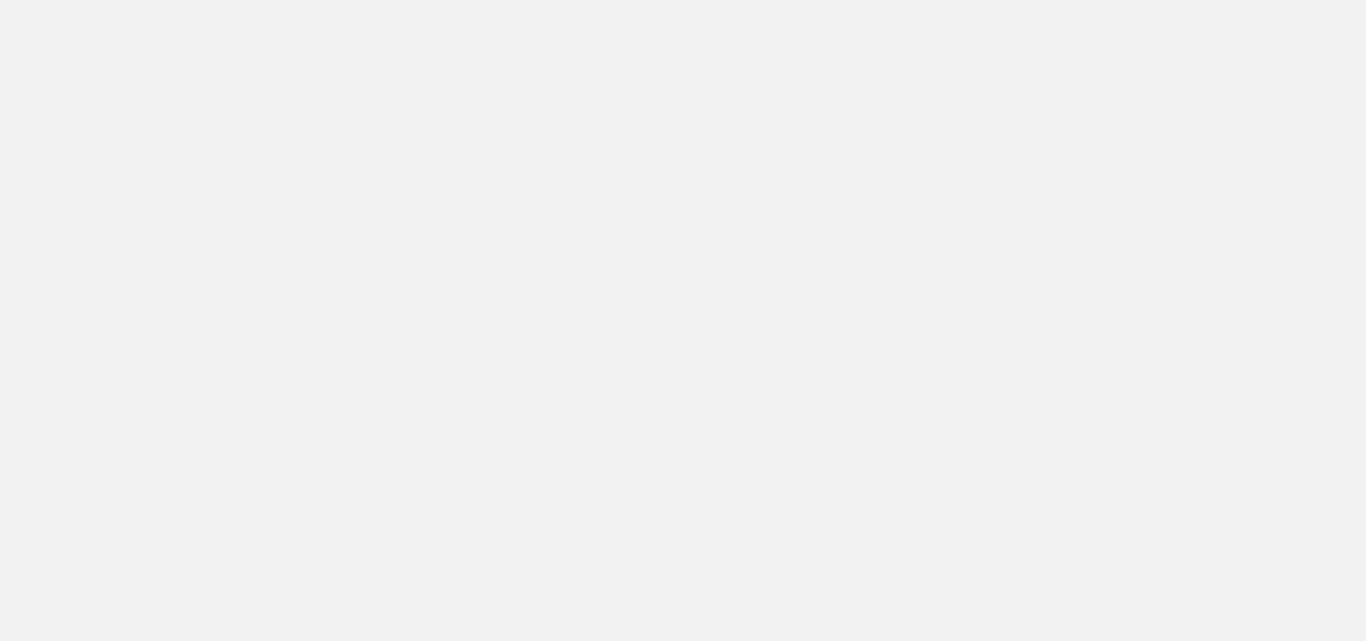 scroll, scrollTop: 0, scrollLeft: 0, axis: both 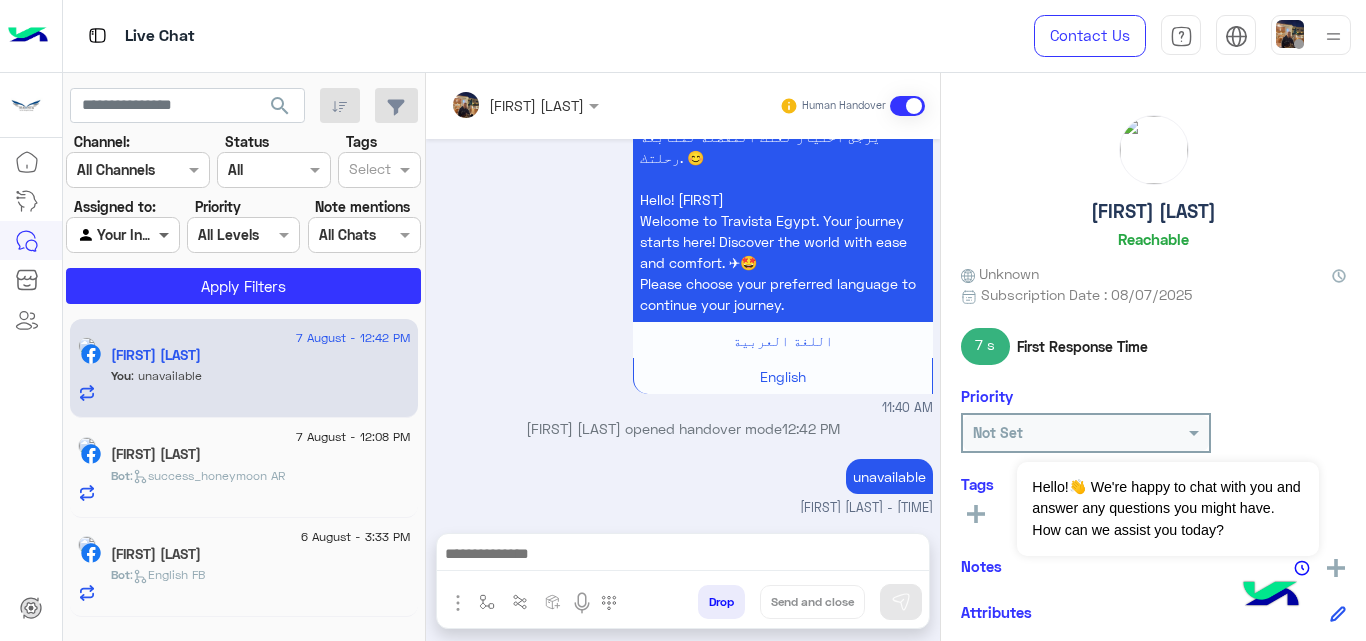 click at bounding box center (166, 234) 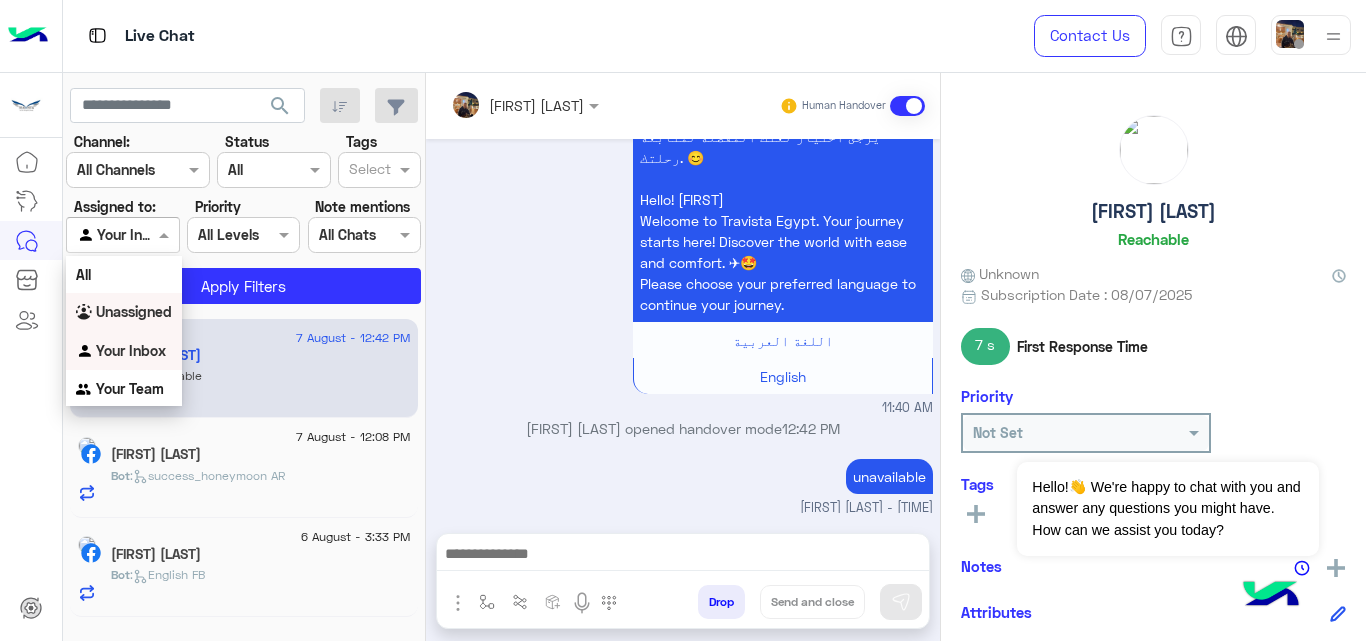 click on "Unassigned" at bounding box center [134, 311] 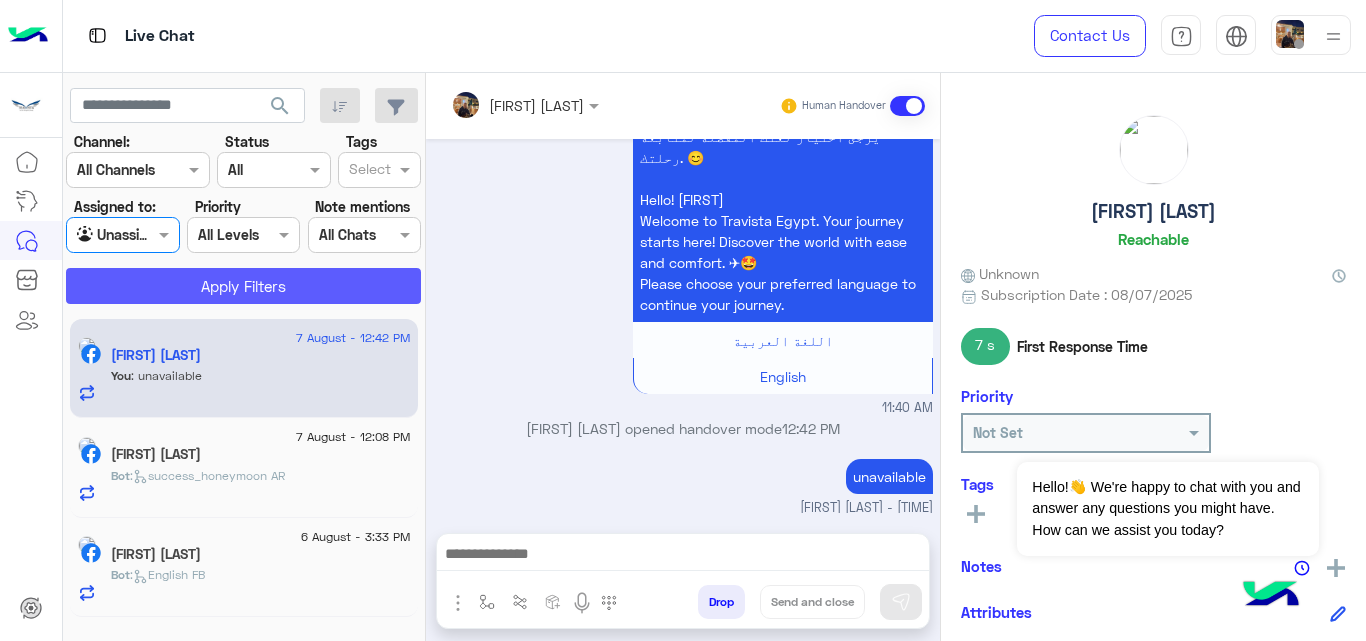 click on "Apply Filters" 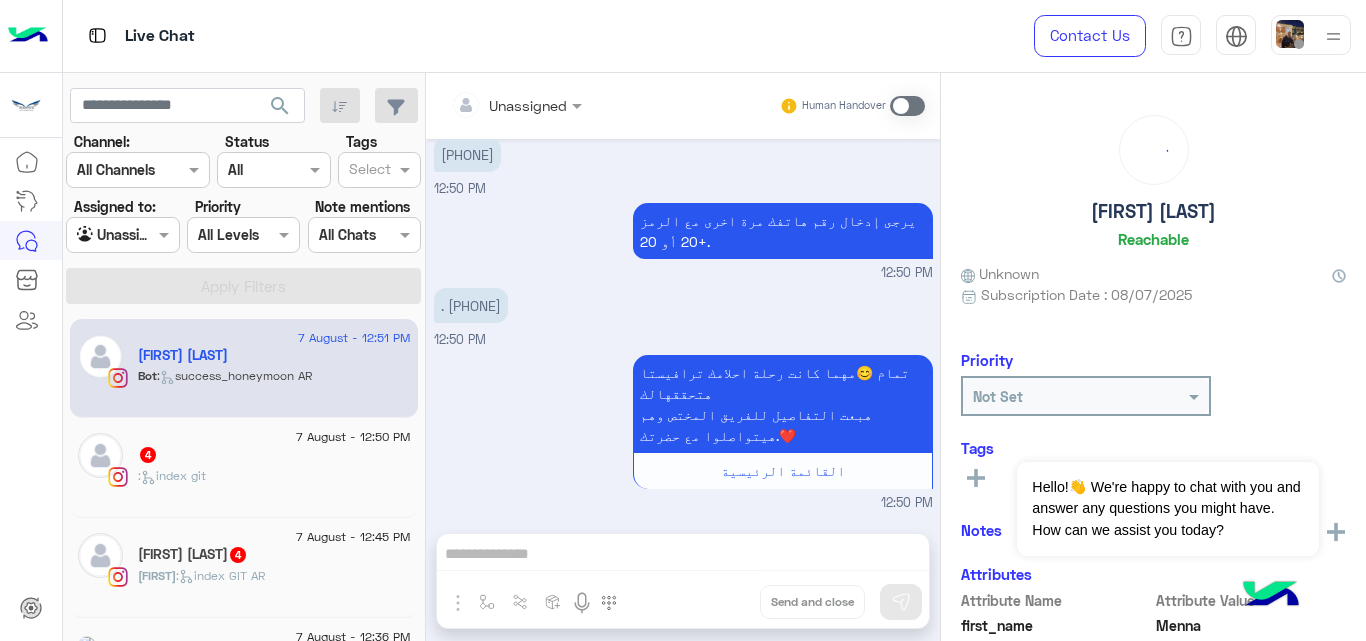 scroll, scrollTop: 795, scrollLeft: 0, axis: vertical 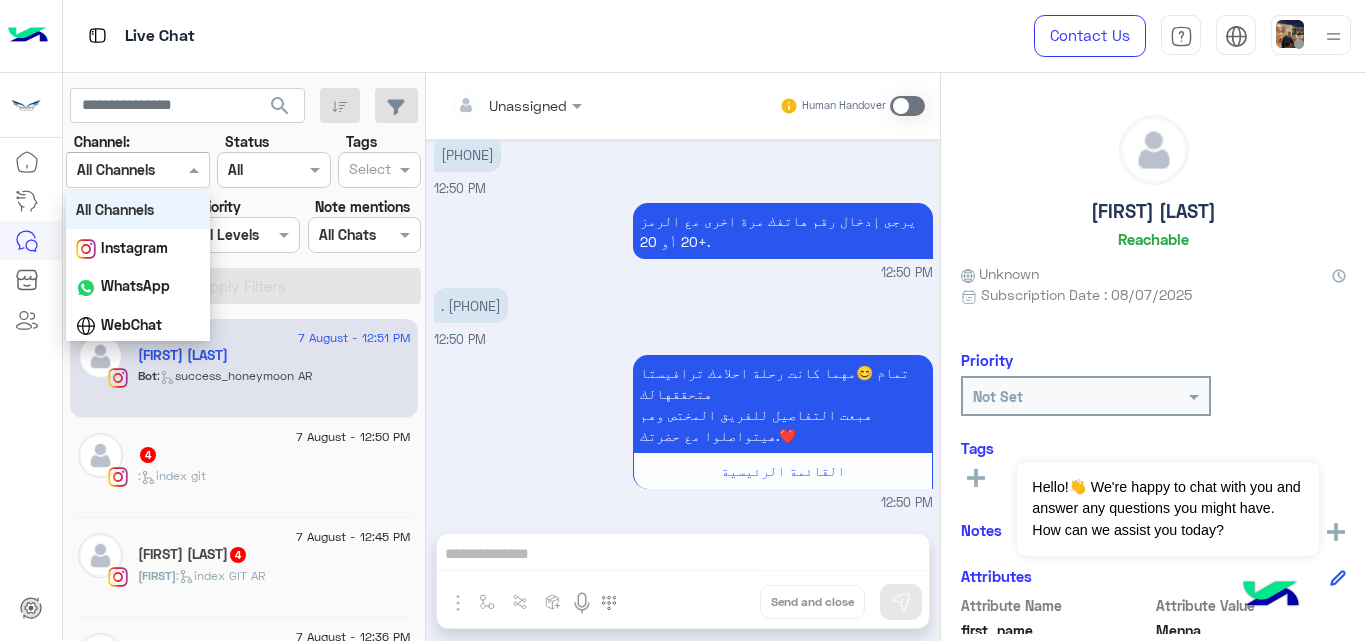 click at bounding box center [138, 169] 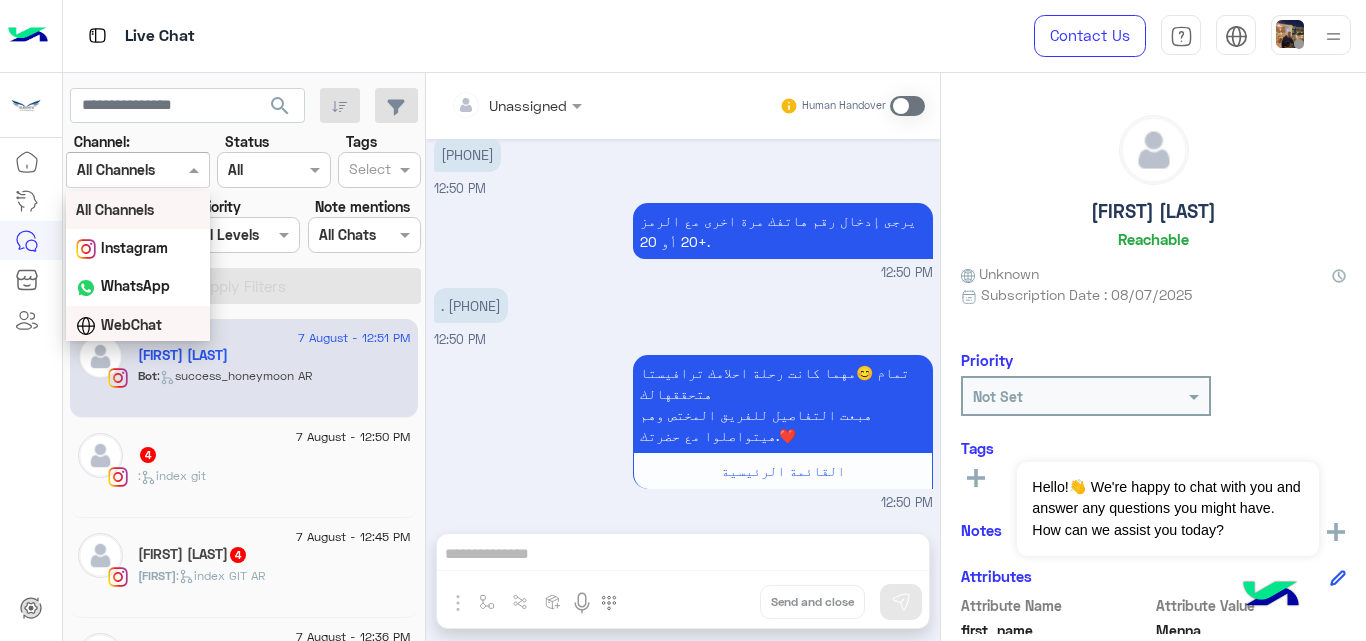 scroll, scrollTop: 41, scrollLeft: 0, axis: vertical 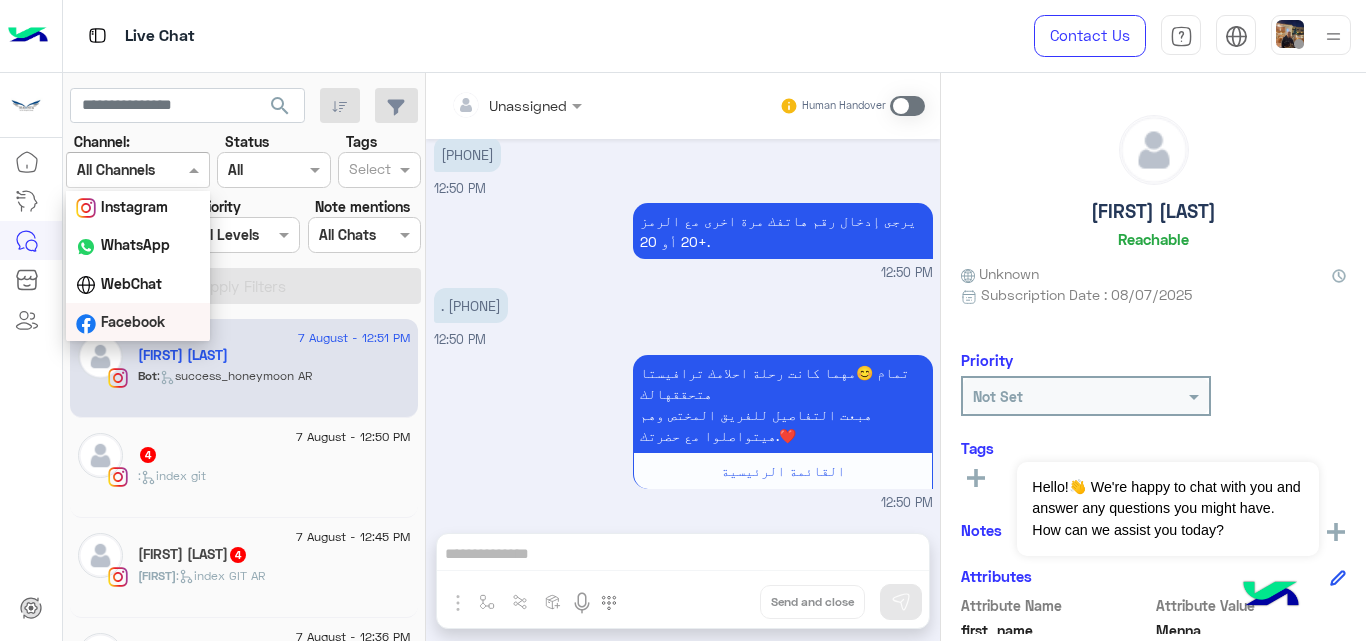 click on "Facebook" at bounding box center (133, 321) 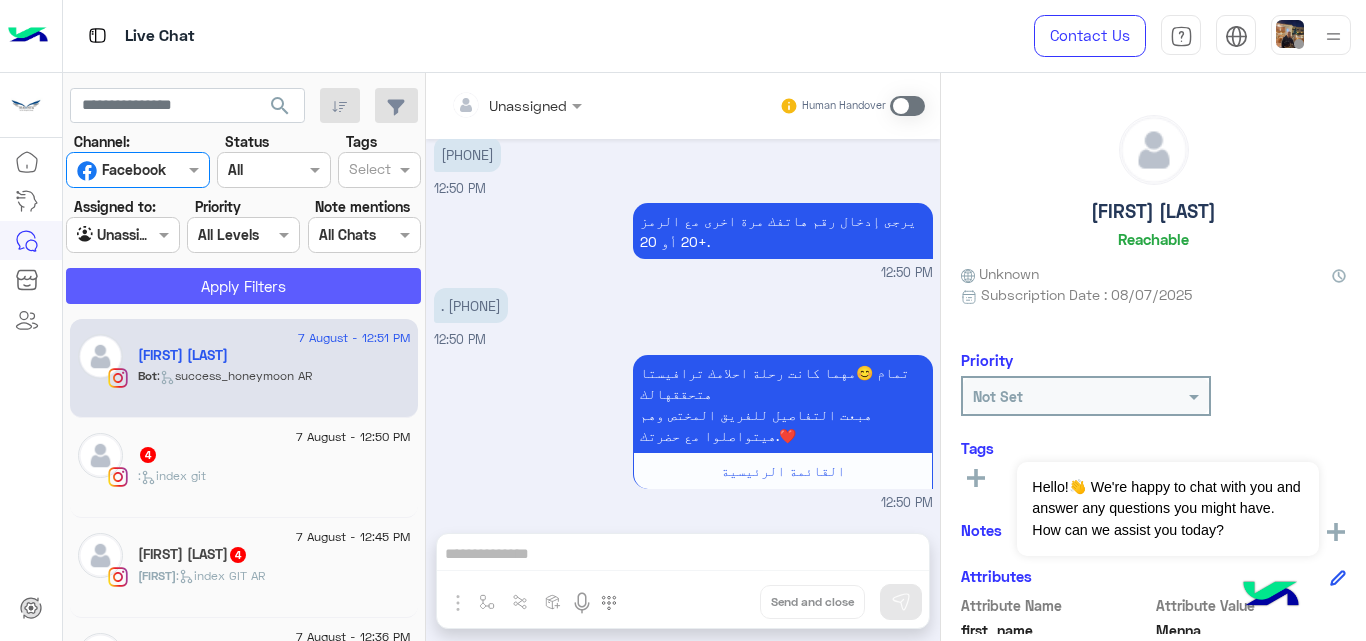 click on "Apply Filters" 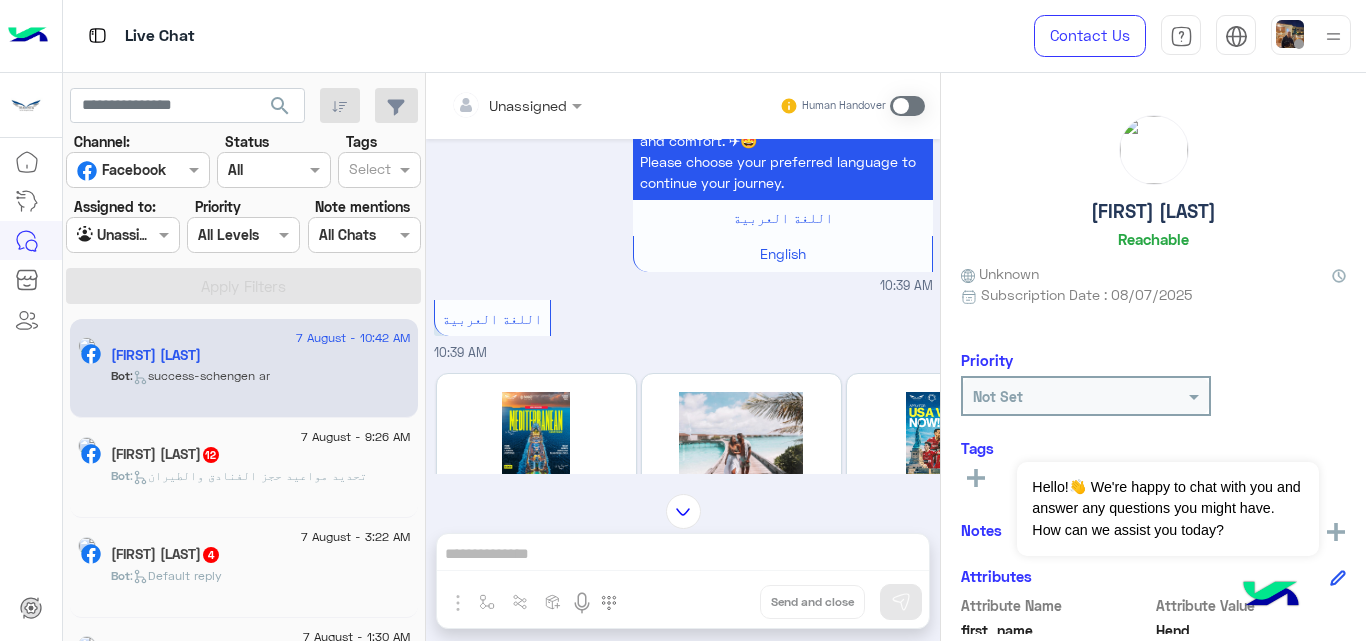 scroll, scrollTop: 667, scrollLeft: 0, axis: vertical 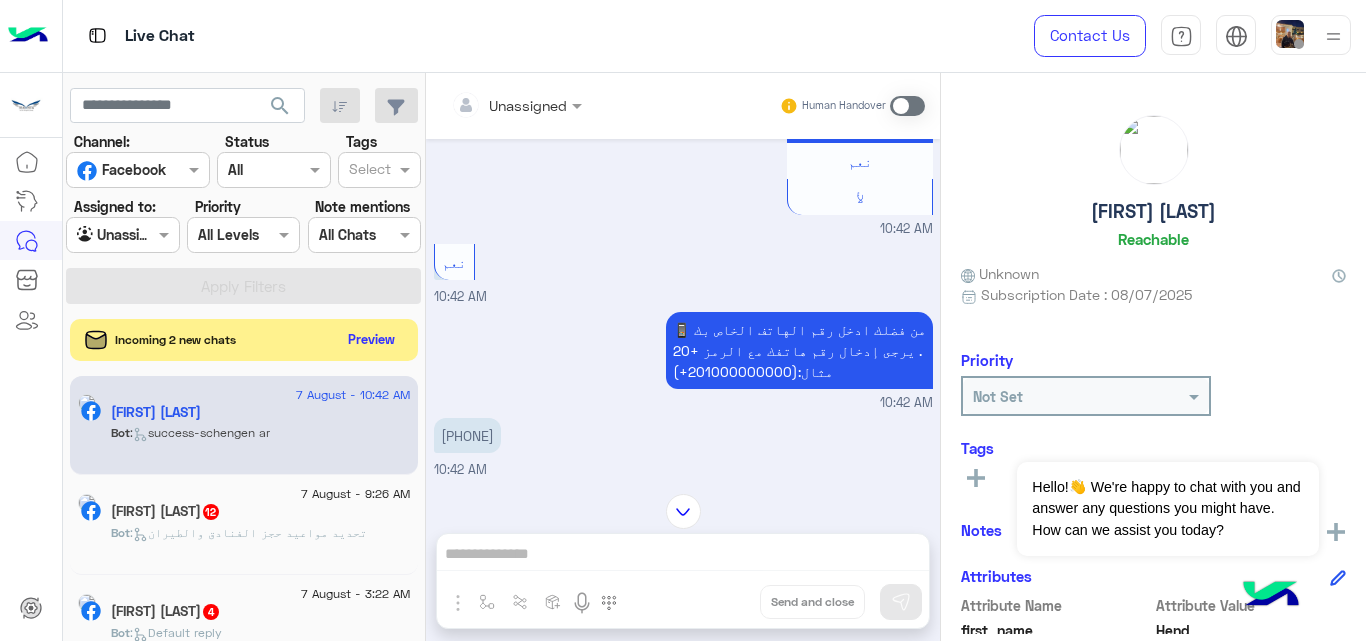 click on "Preview" 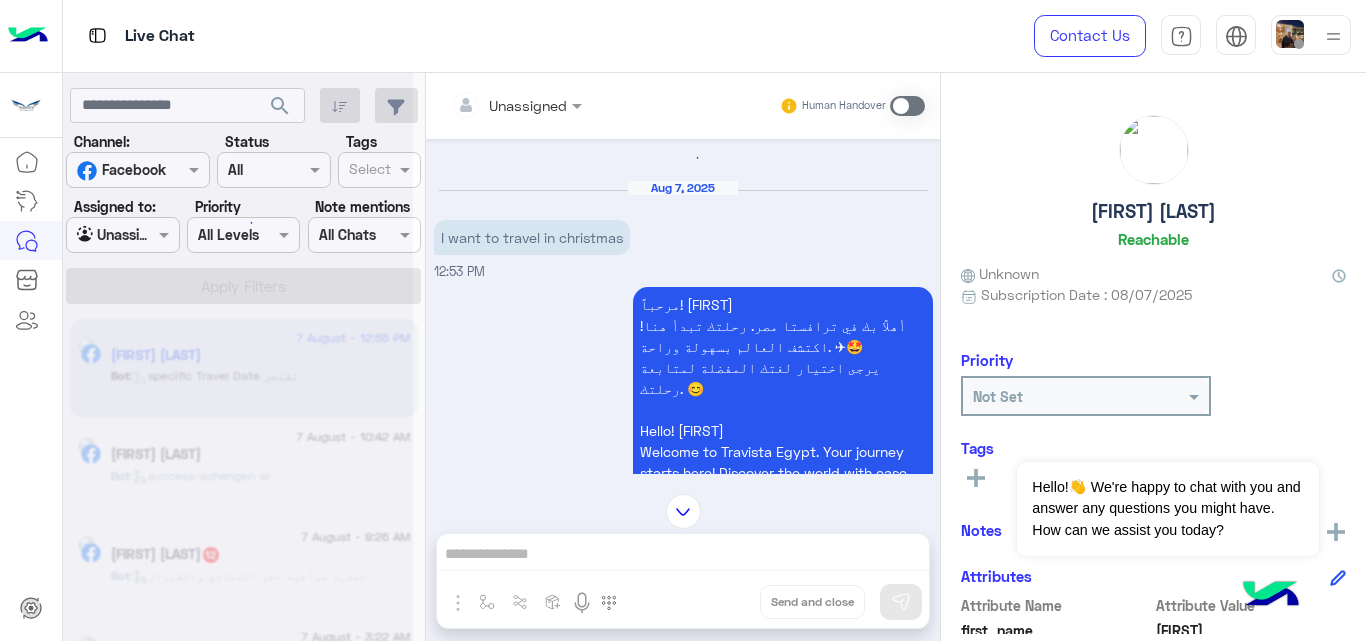 scroll, scrollTop: 0, scrollLeft: 0, axis: both 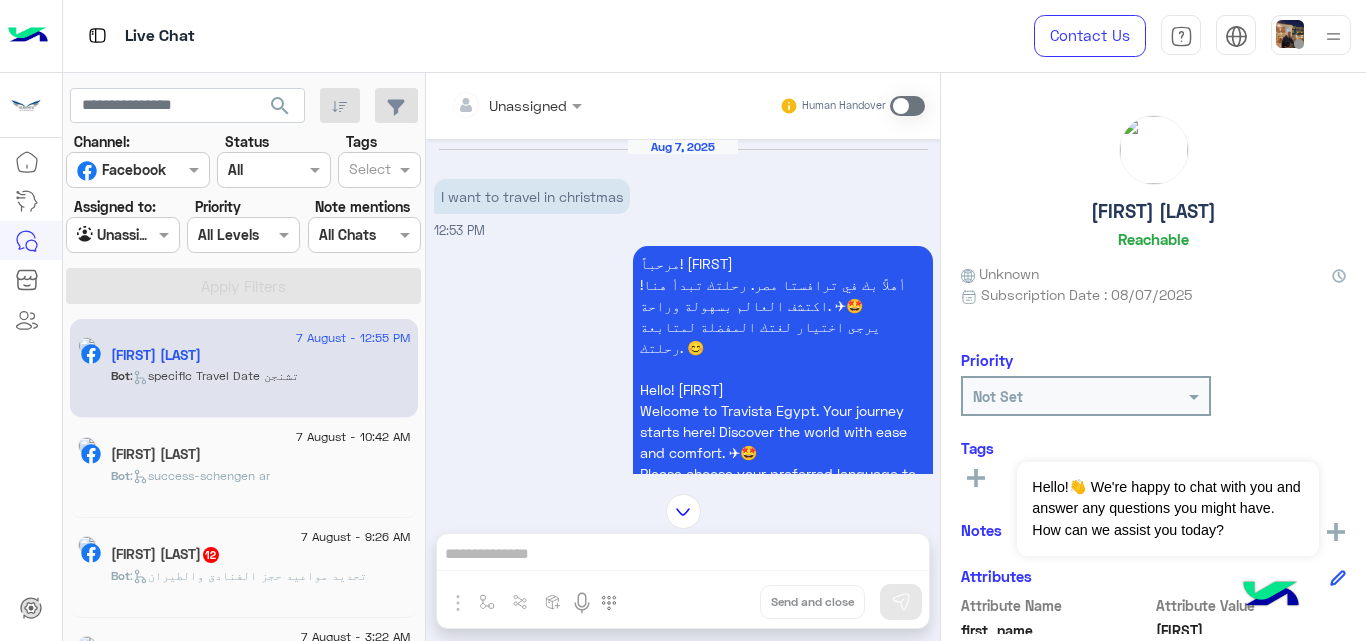 click at bounding box center [907, 106] 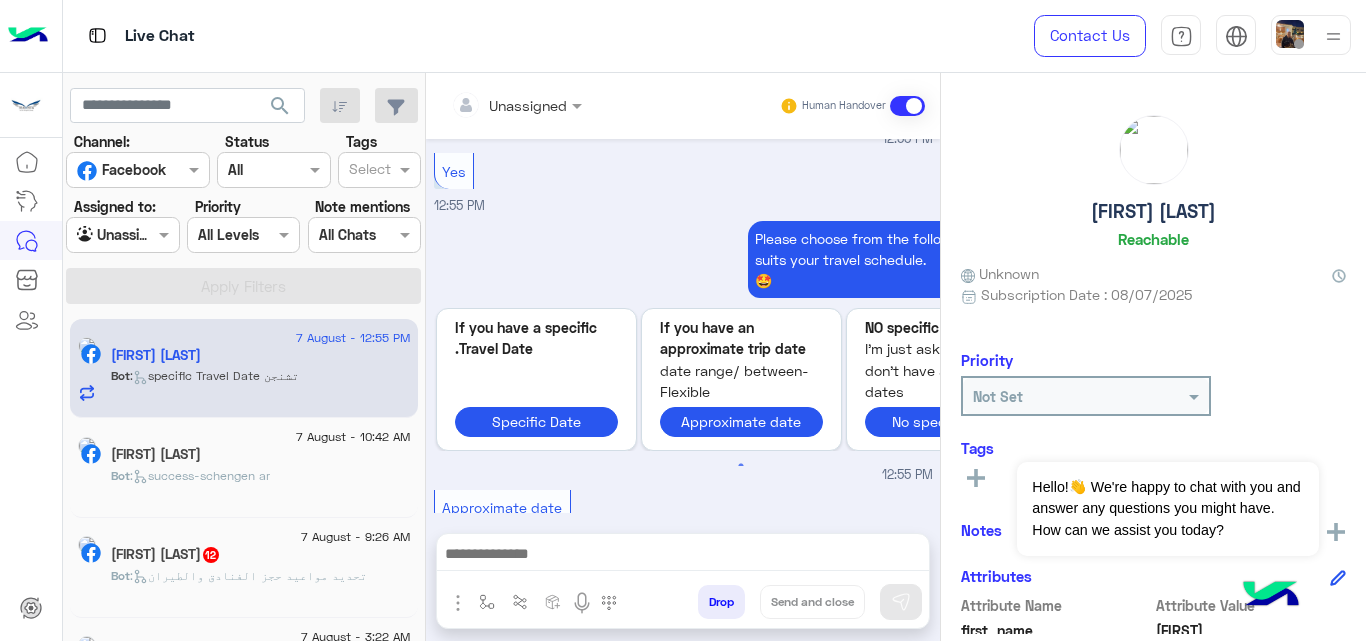 scroll, scrollTop: 2566, scrollLeft: 0, axis: vertical 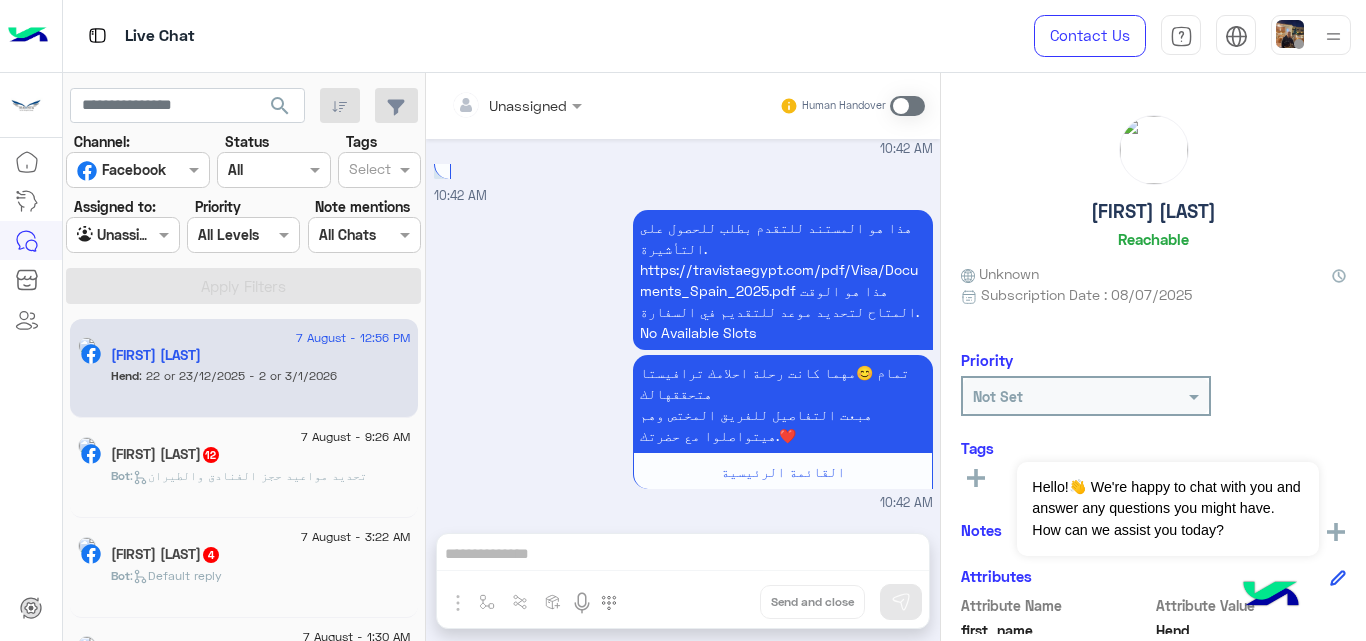 click on "Unassigned Human Handover     Aug 7, 2025   عمل حر    10:42 AM  هل يمكنك تقديم مصدر الدخل؟  نعم   لأ     10:42 AM   نعم    10:42 AM  هل لديك حساب بنكي؟  نعم   لأ     10:42 AM   نعم    10:42 AM  📱 من فضلك ادخل رقم الهاتف الخاص بك يرجى إدخال رقم هاتفك مع الرمز +20 . مثال:(201000000000+)    10:42 AM  +201129260739   10:42 AM  اختر المدينة التي ترغب في التقدم بطلب إلى السفارة فيها  Cairo   Alex     10:42 AM       10:42 AM  هذا هو المستند للتقدم بطلب للحصول على التأشيرة.
https://travistaegypt.com/pdf/Visa/Documents_Spain_2025.pdf
هذا هو الوقت المتاح لتحديد موعد للتقديم في السفارة.
No Available Slots    تمام 😊مهما كانت رحلة احلامك ترافيستا هتحققهالك  القائمة الرئيسية     10:42 AM   Drop   Send and close" at bounding box center (683, 361) 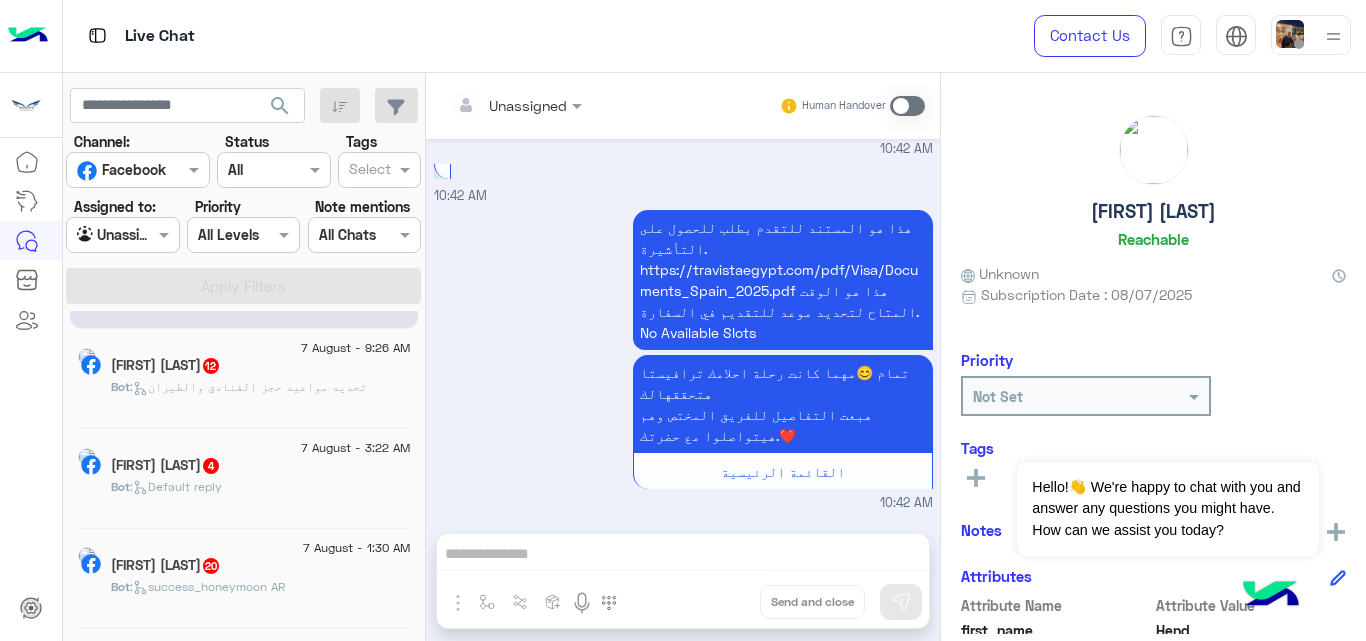 scroll, scrollTop: 0, scrollLeft: 0, axis: both 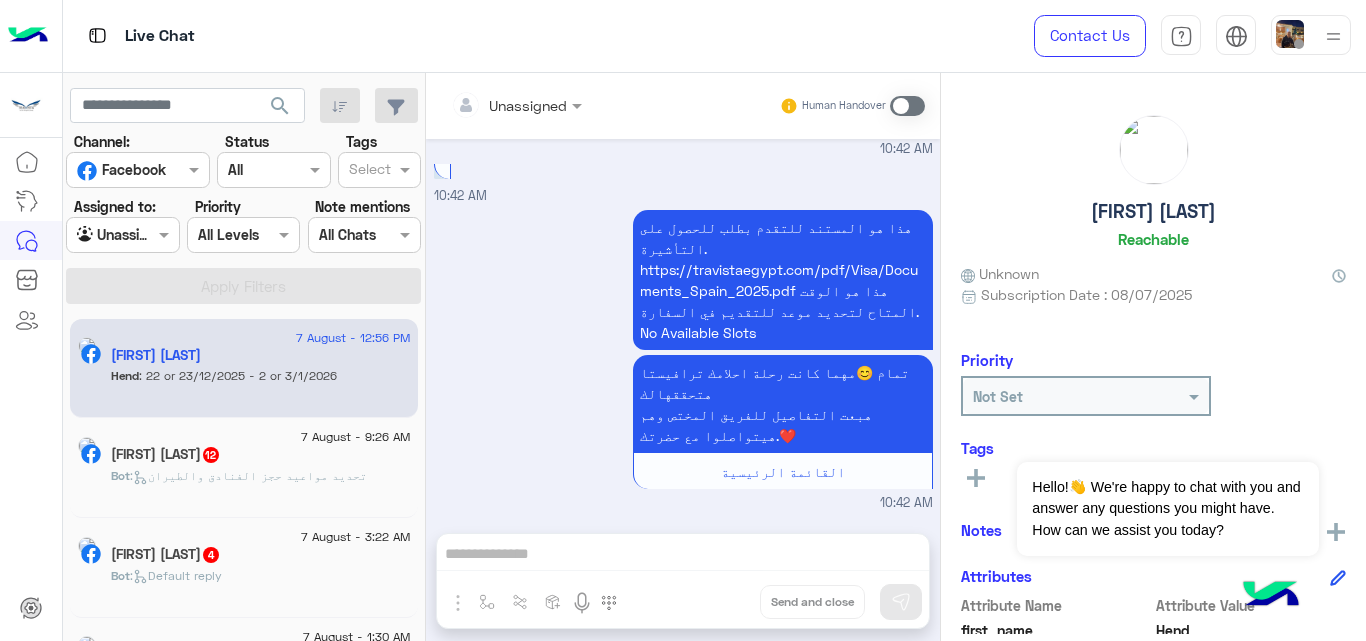 click at bounding box center (100, 235) 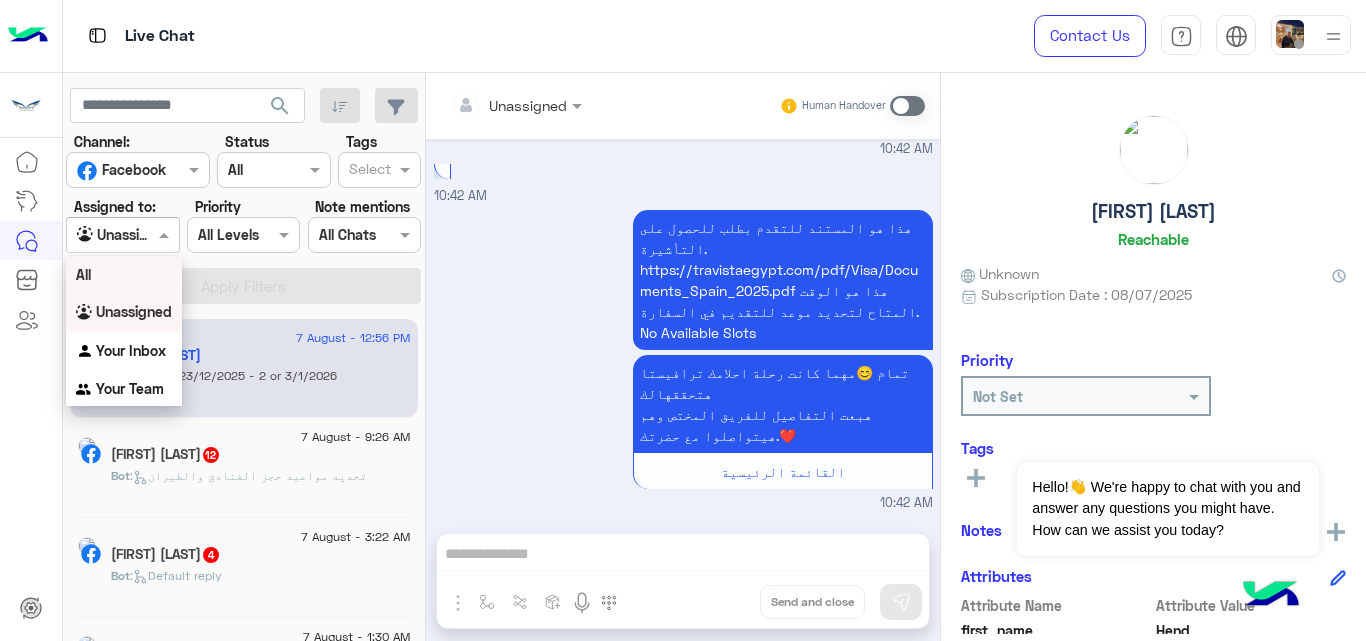 click on "All" at bounding box center [124, 274] 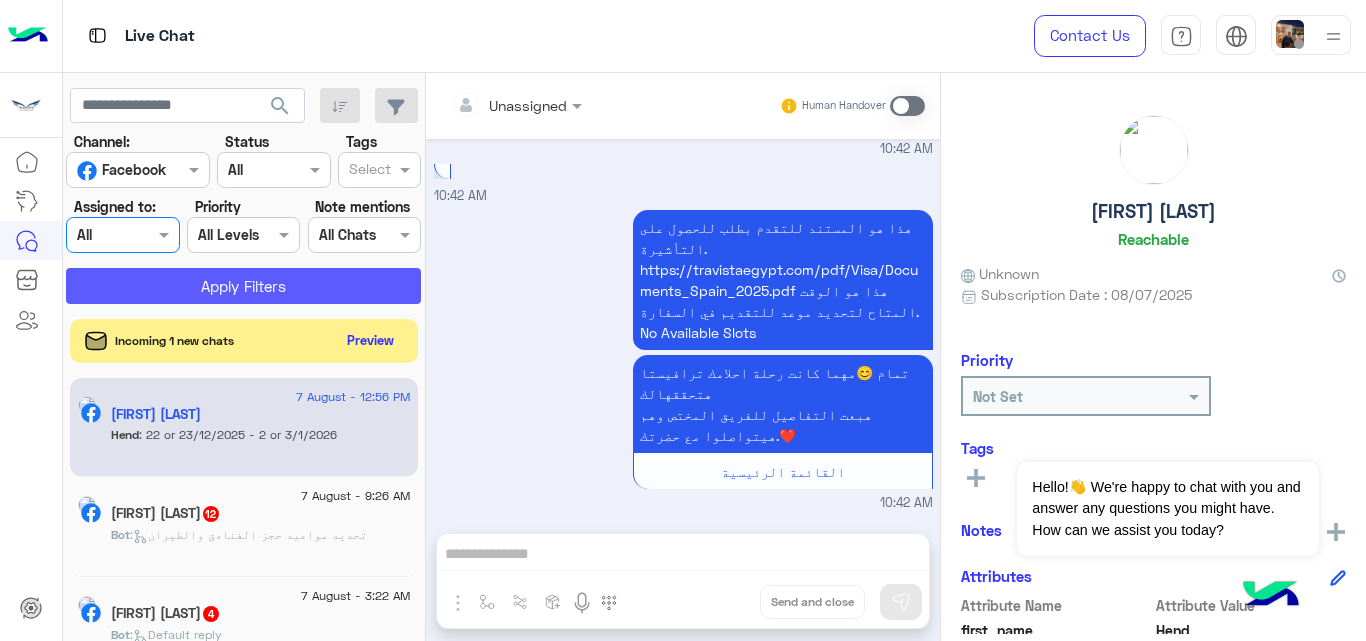 click on "Apply Filters" 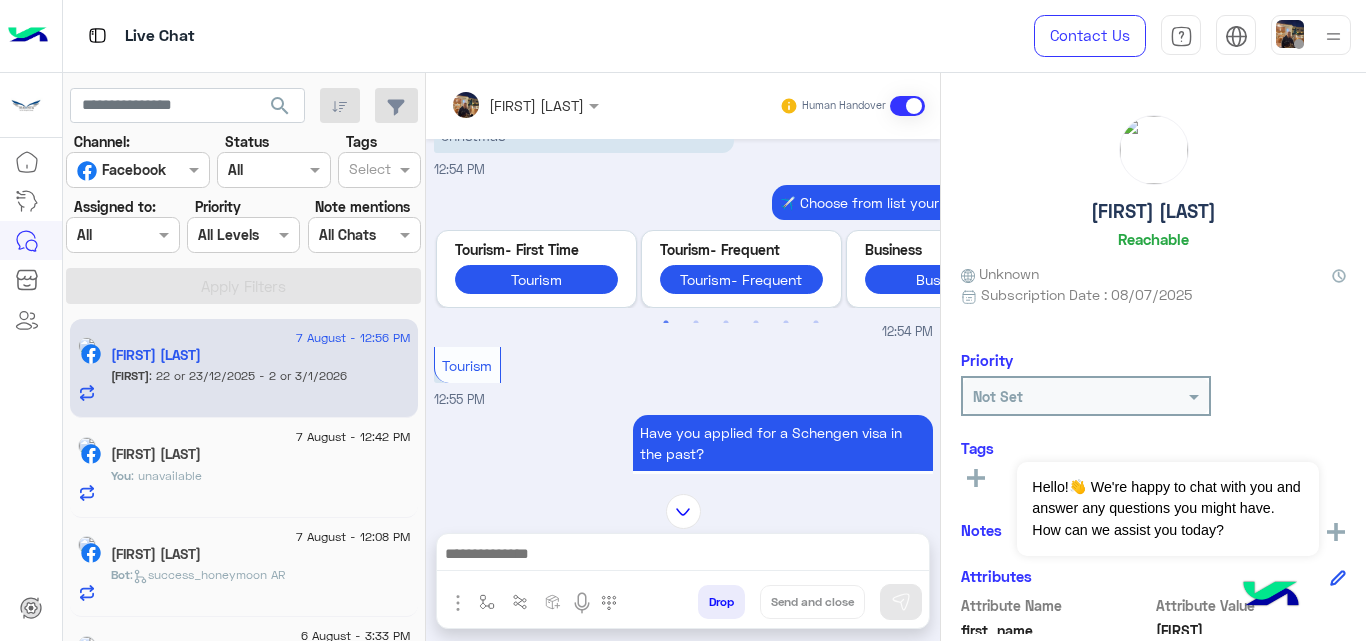 scroll, scrollTop: 0, scrollLeft: 0, axis: both 